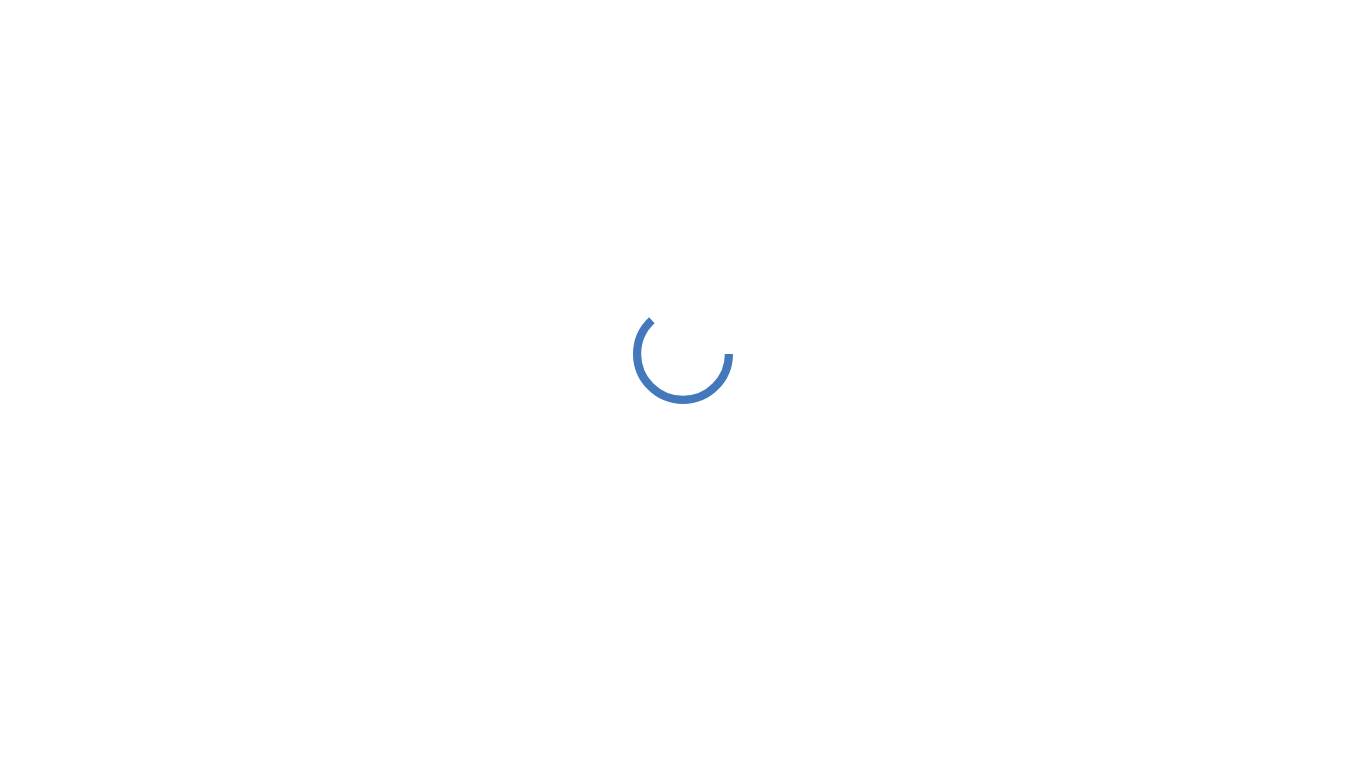 scroll, scrollTop: 0, scrollLeft: 0, axis: both 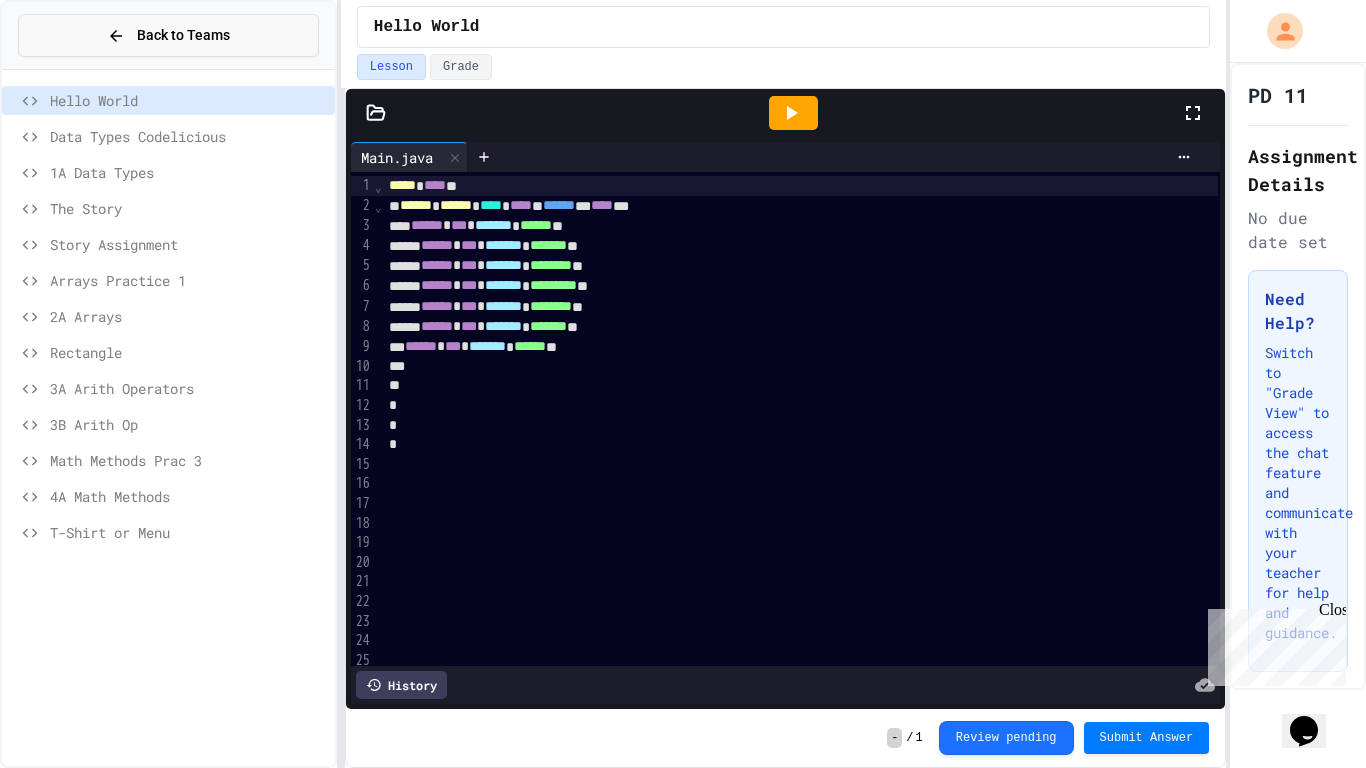 click on "Back to Teams" at bounding box center [168, 35] 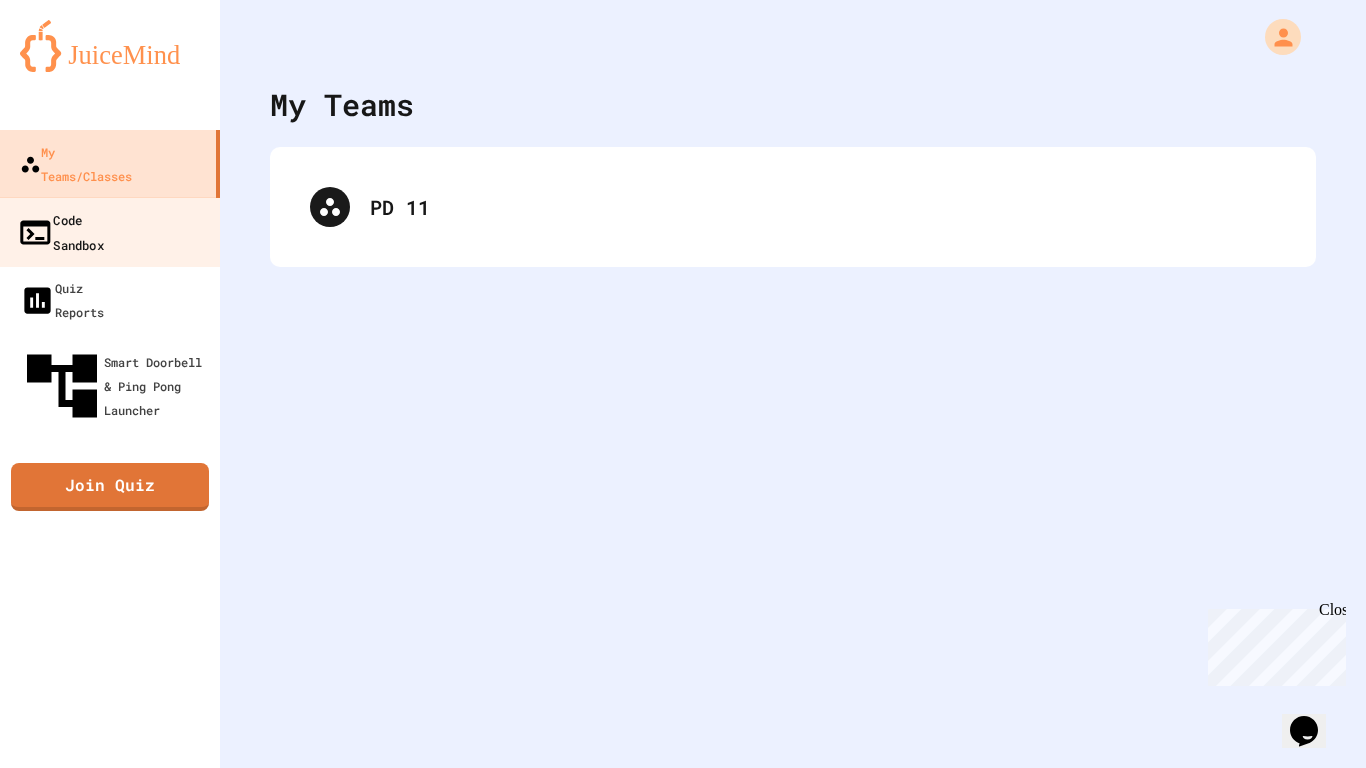 click on "Code Sandbox" at bounding box center [110, 232] 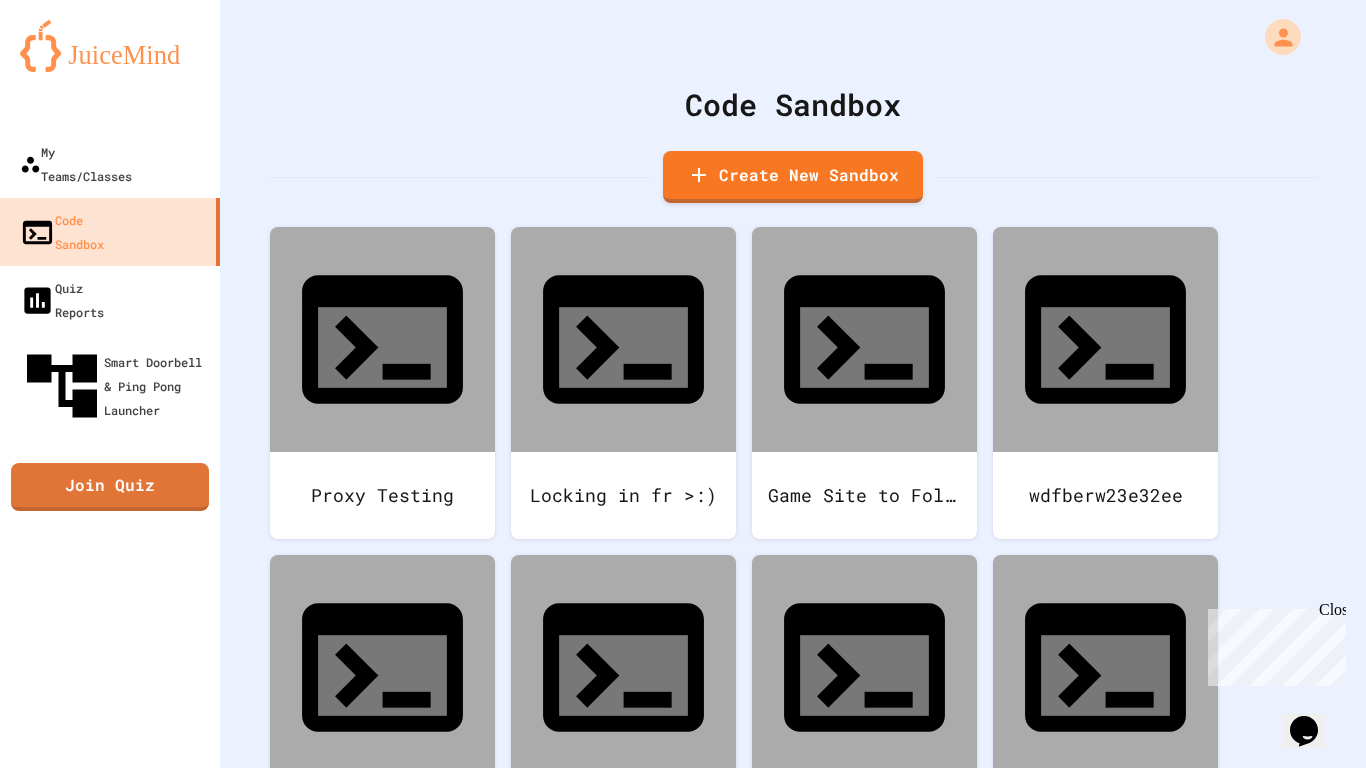 click on "Code Sandbox Create New Sandbox Proxy Testing Locking in fr >:) Game Site to Folder Template wdfberw23e32ee C++ BUT EVIL Javascript can make games? JAVASCRIPT!!?? C++ @I(@*@!(@*(!@*(@!(*@ C++ Guessing Game Linux J Python Sandbox Bank Program Python Hub Project Python Car Project erfgtyuiuhgtfrewert v8y;8ytcyultcyo7cloct7o5e63i 2B Project 2A Practice Fivequangintillion PD 11" at bounding box center (793, 384) 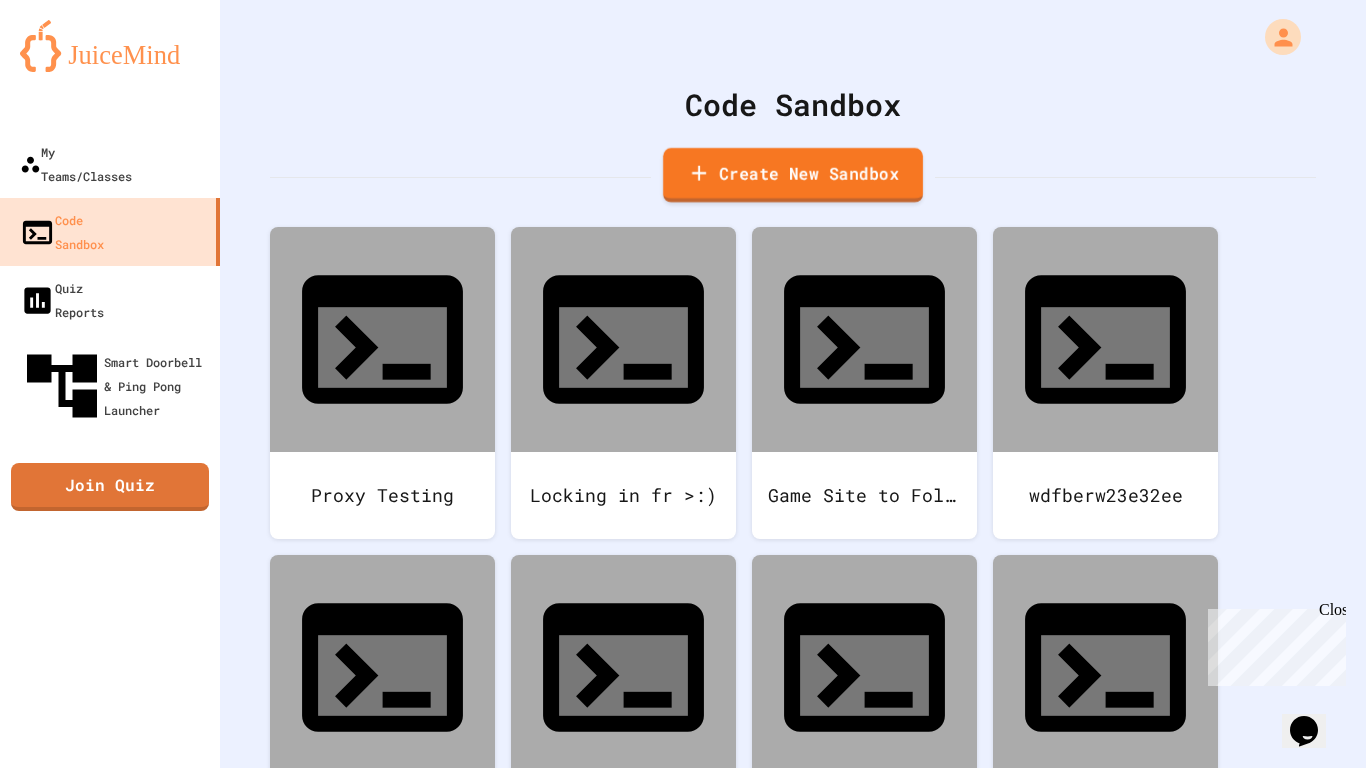 click on "Create New Sandbox" at bounding box center [793, 175] 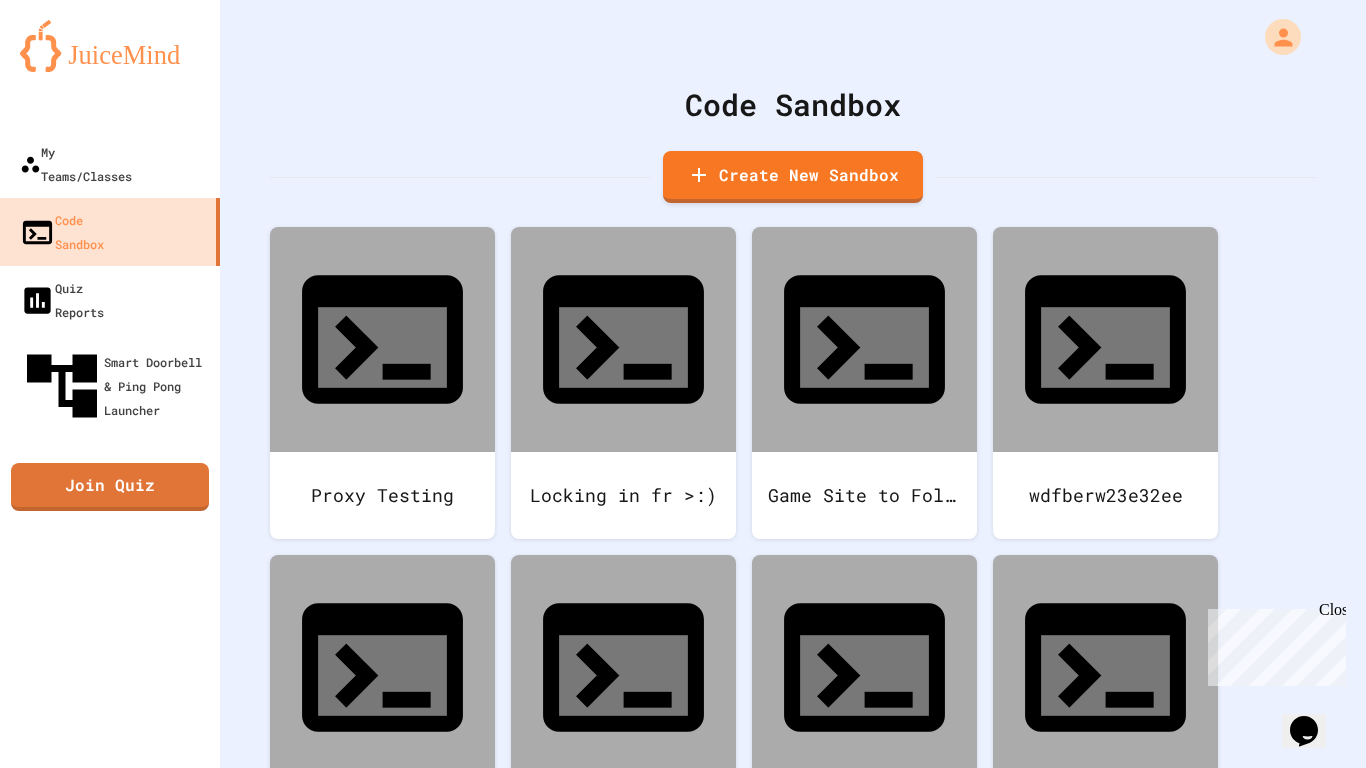 click at bounding box center [683, 865] 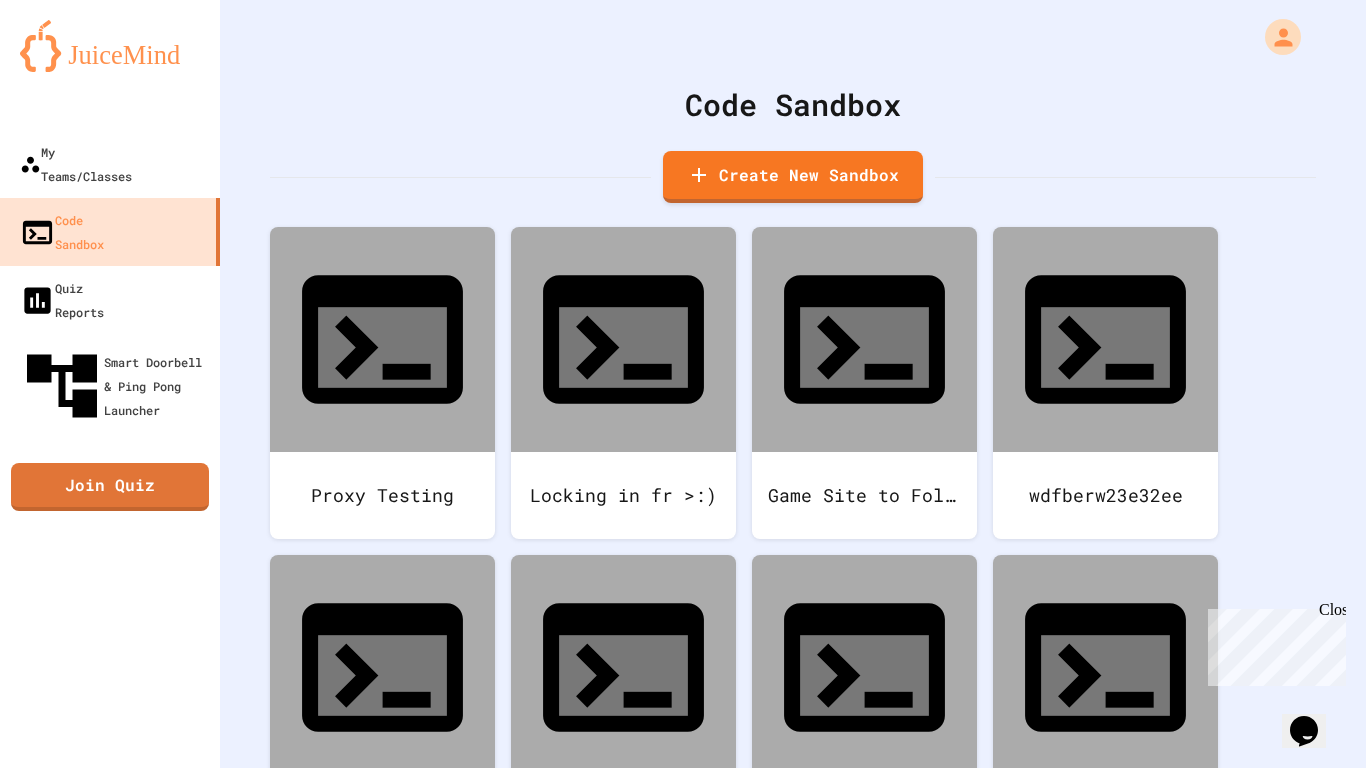 click on "HTML/CSS/JS" at bounding box center (693, 1537) 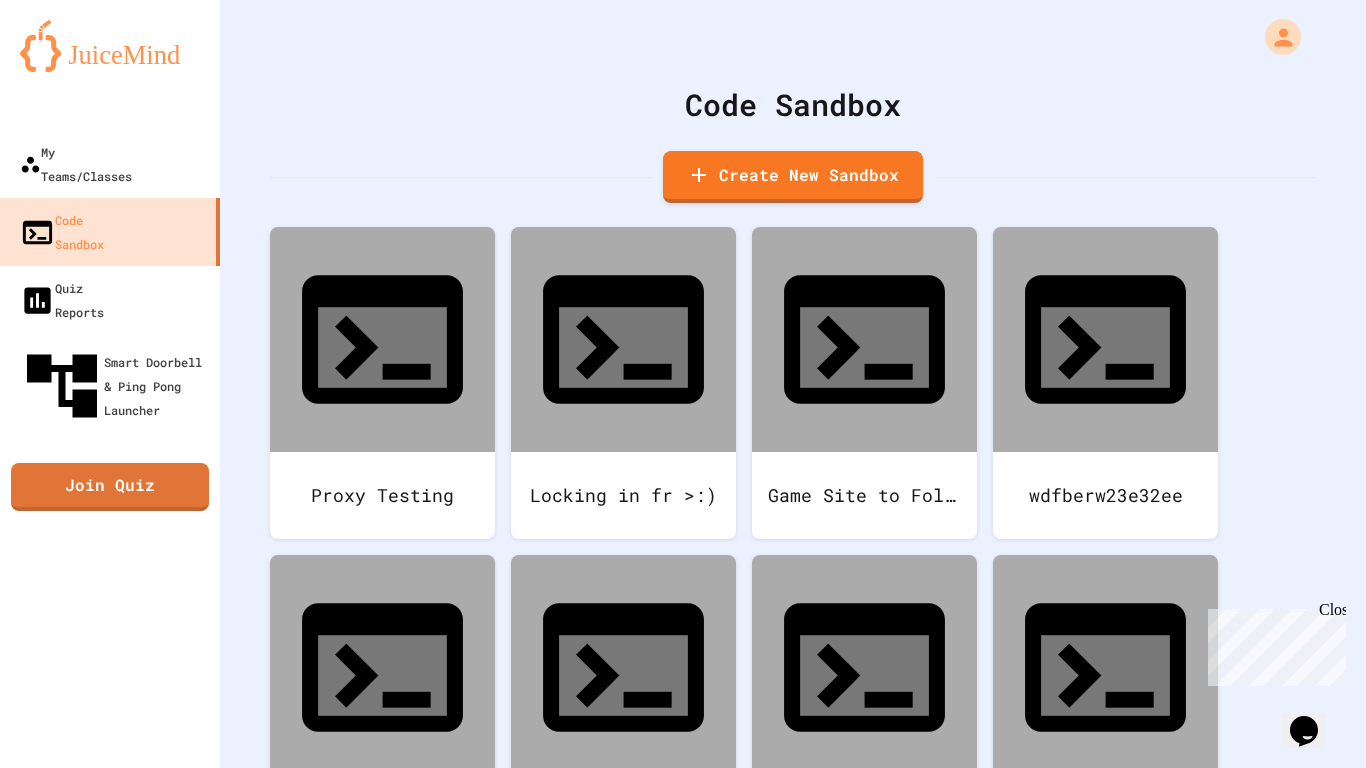 click on "Create Sandbox" at bounding box center [682, 1327] 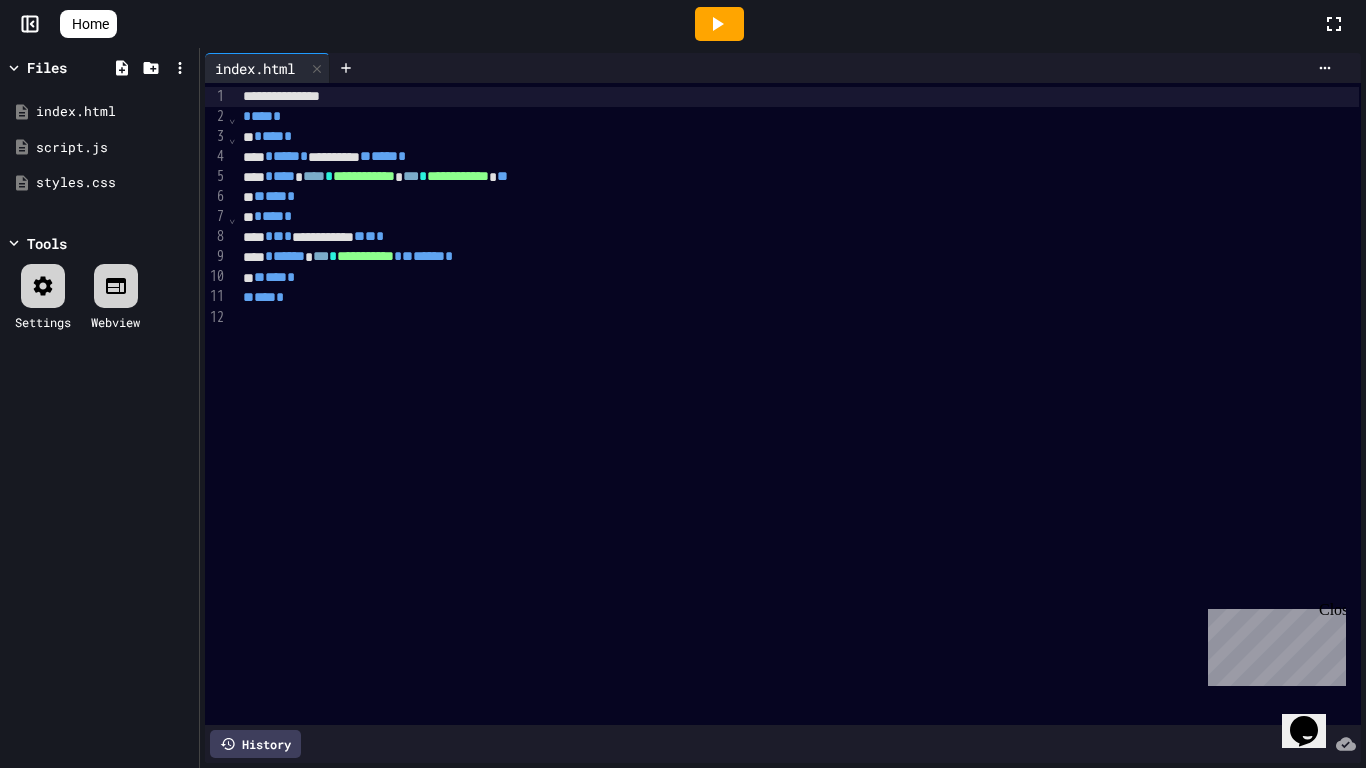 click on "** **** *" at bounding box center [798, 278] 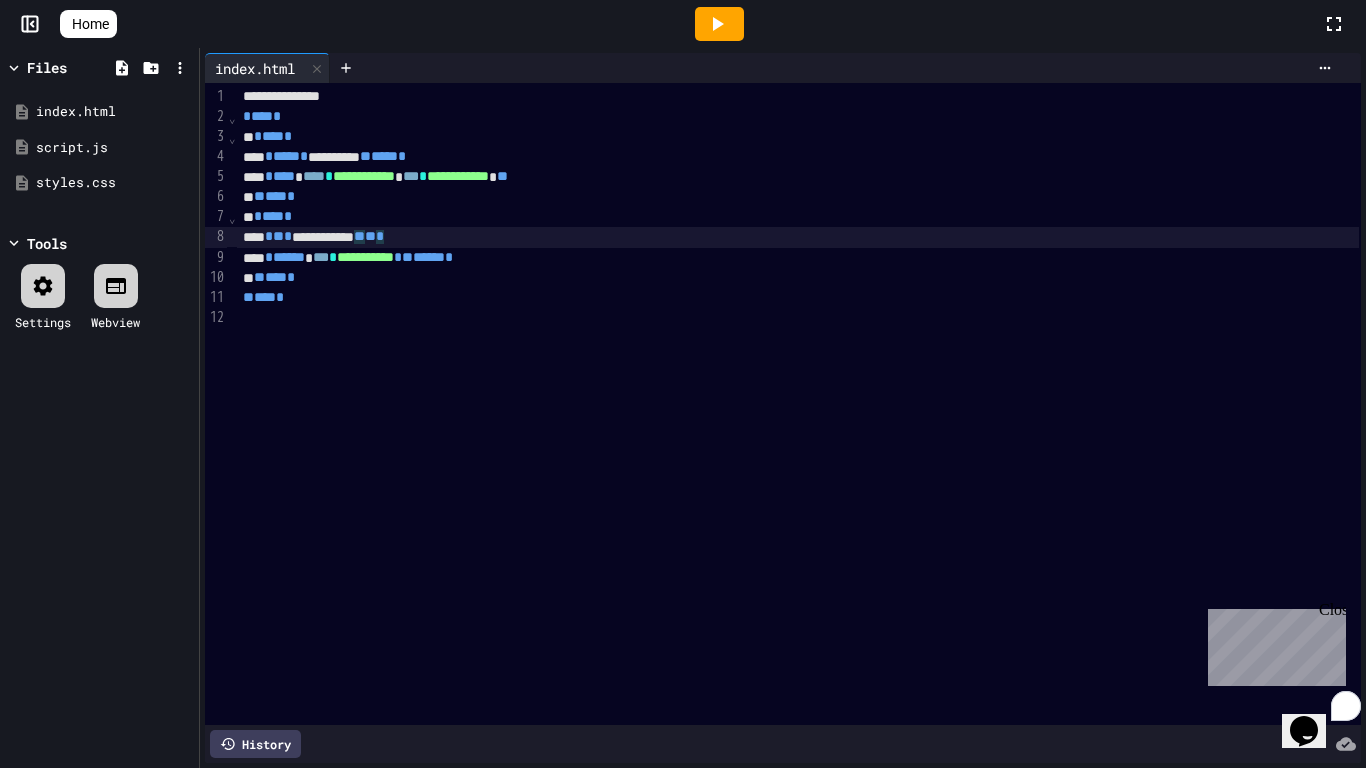 click on "**********" at bounding box center (798, 237) 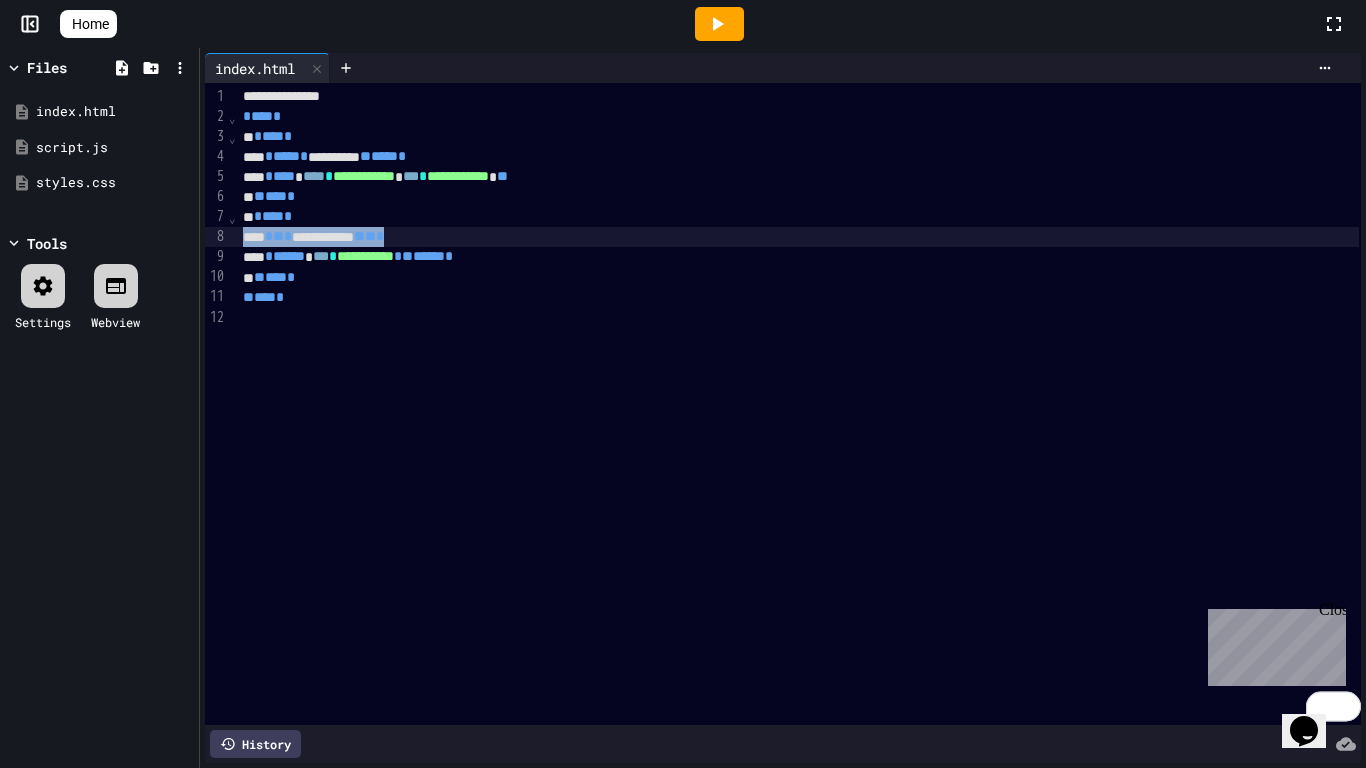 drag, startPoint x: 543, startPoint y: 237, endPoint x: 211, endPoint y: 231, distance: 332.0542 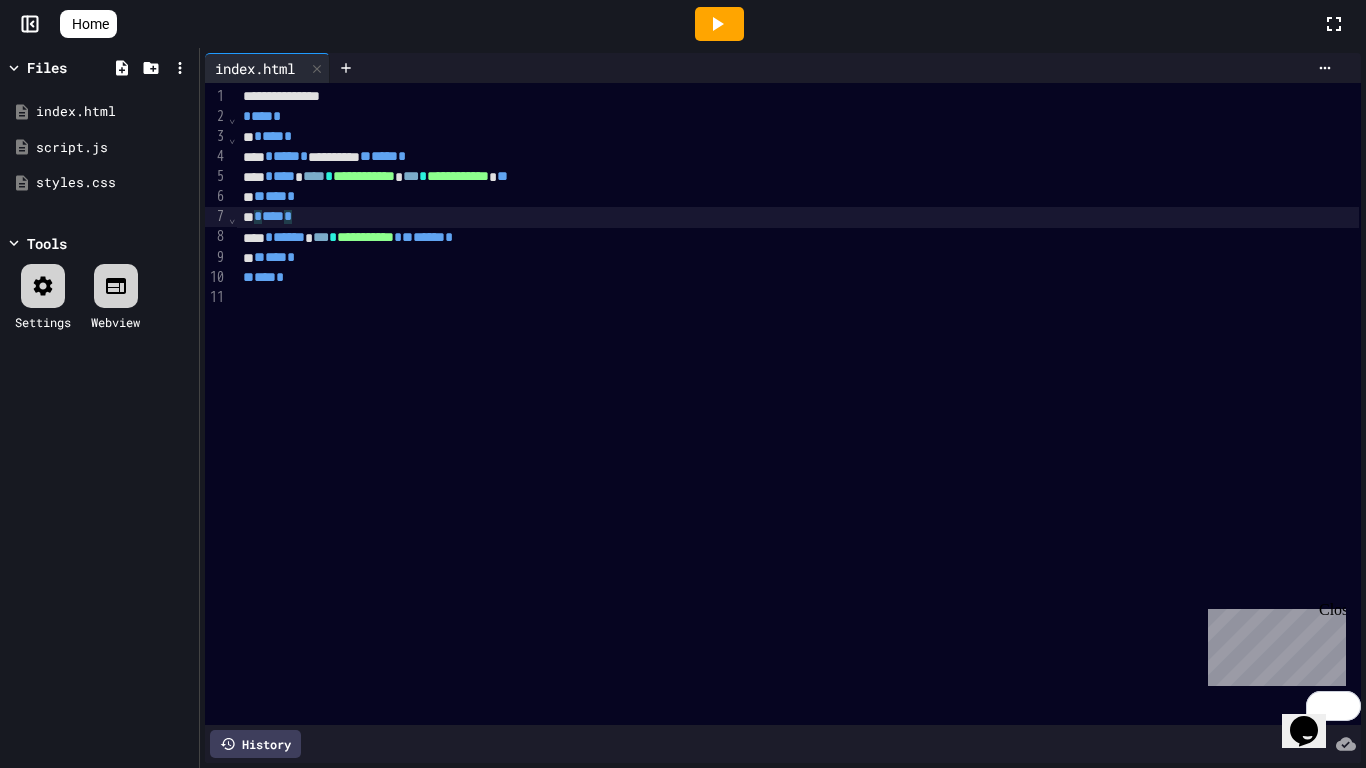 click on "Close" at bounding box center (1331, 613) 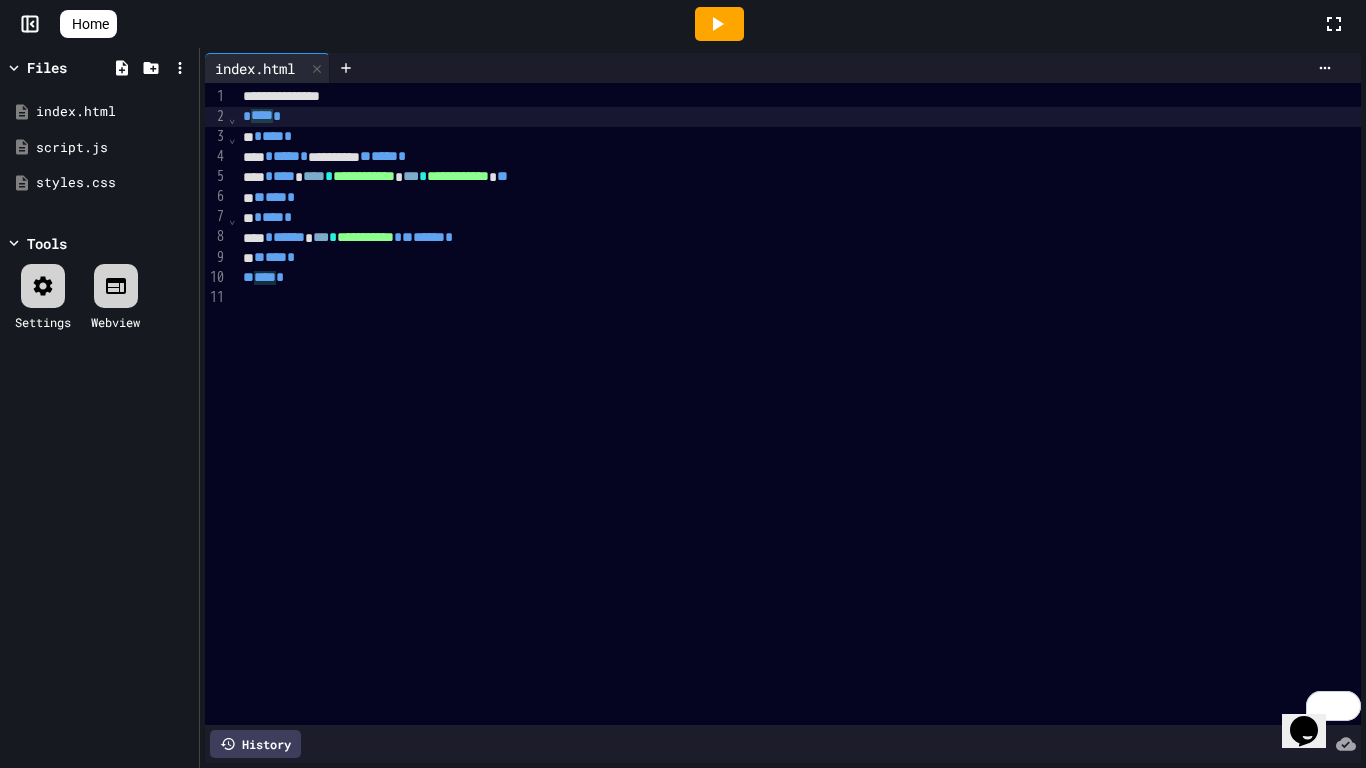click on "****" at bounding box center (262, 116) 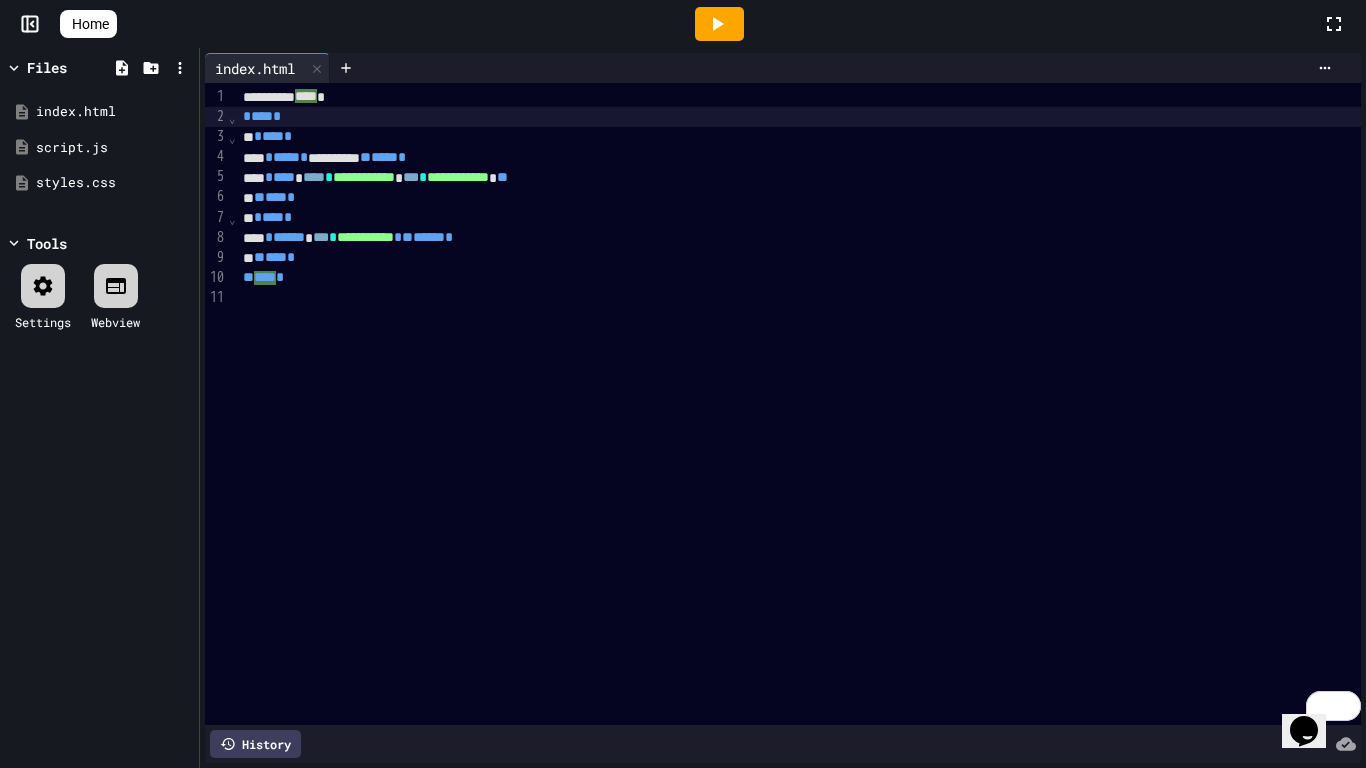 drag, startPoint x: 454, startPoint y: 130, endPoint x: 436, endPoint y: 154, distance: 30 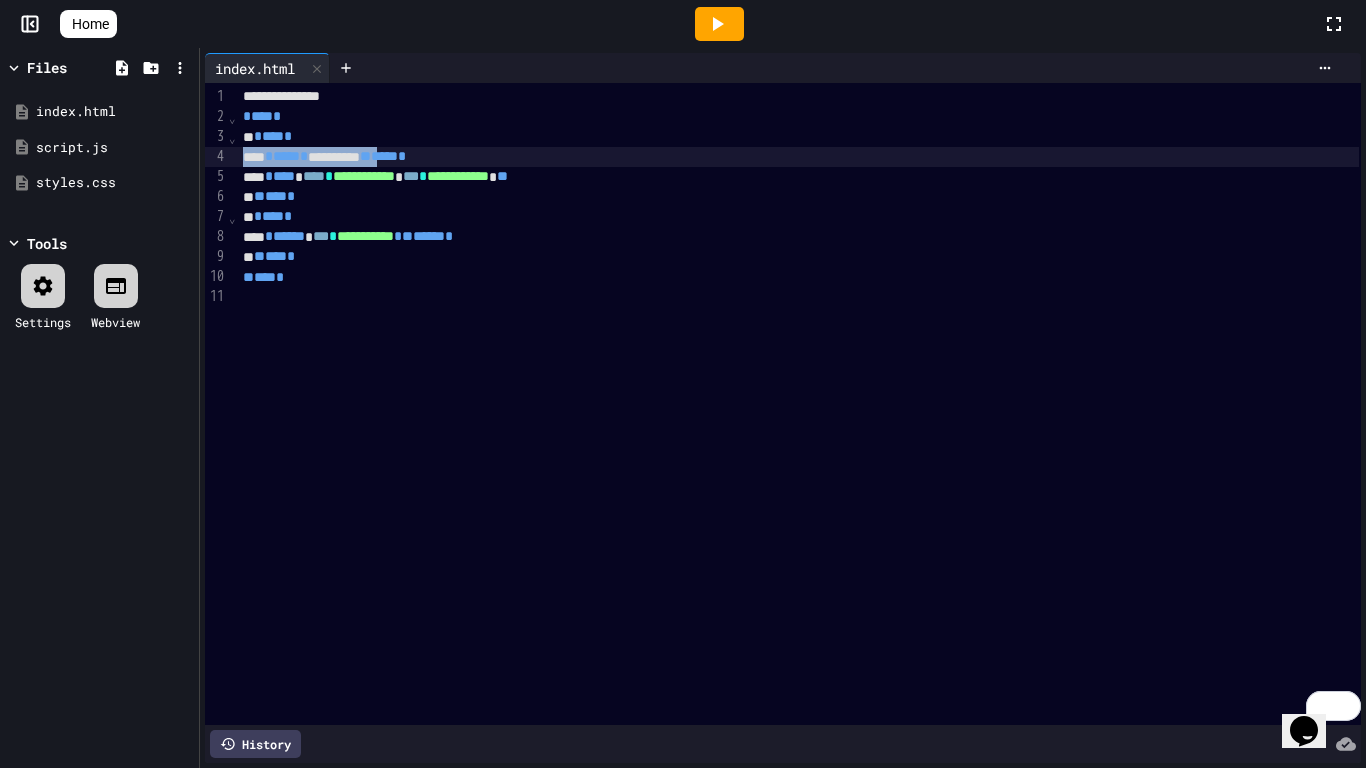 click on "**" at bounding box center [365, 156] 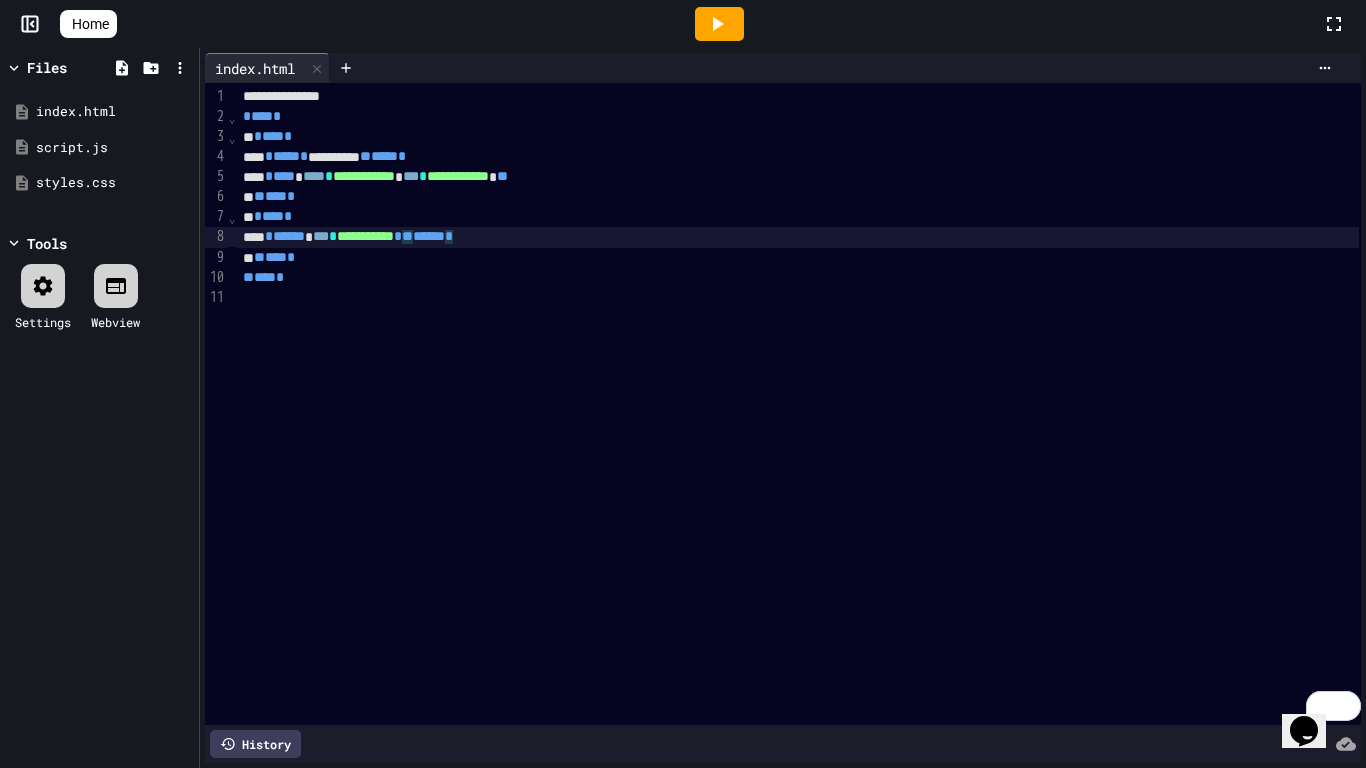 click on "**********" at bounding box center (798, 237) 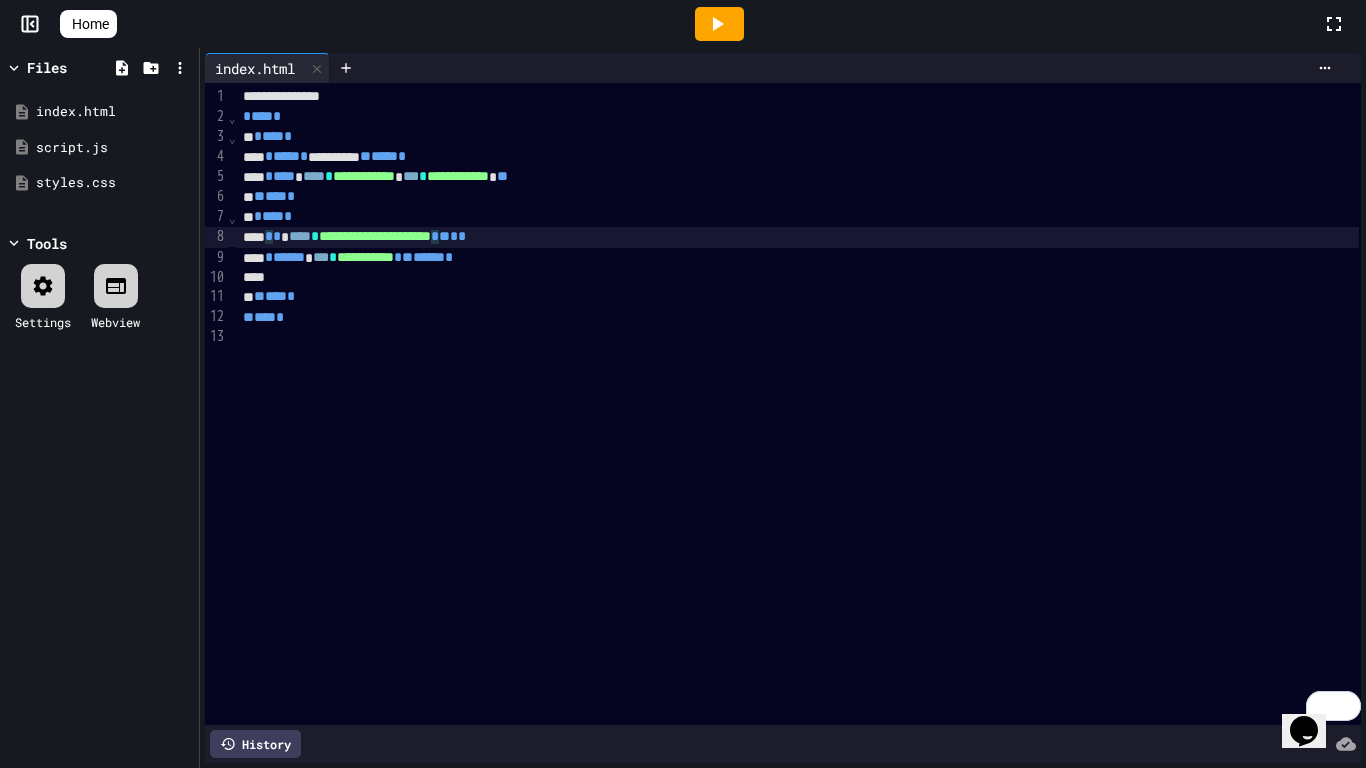 click on "**********" at bounding box center [364, 176] 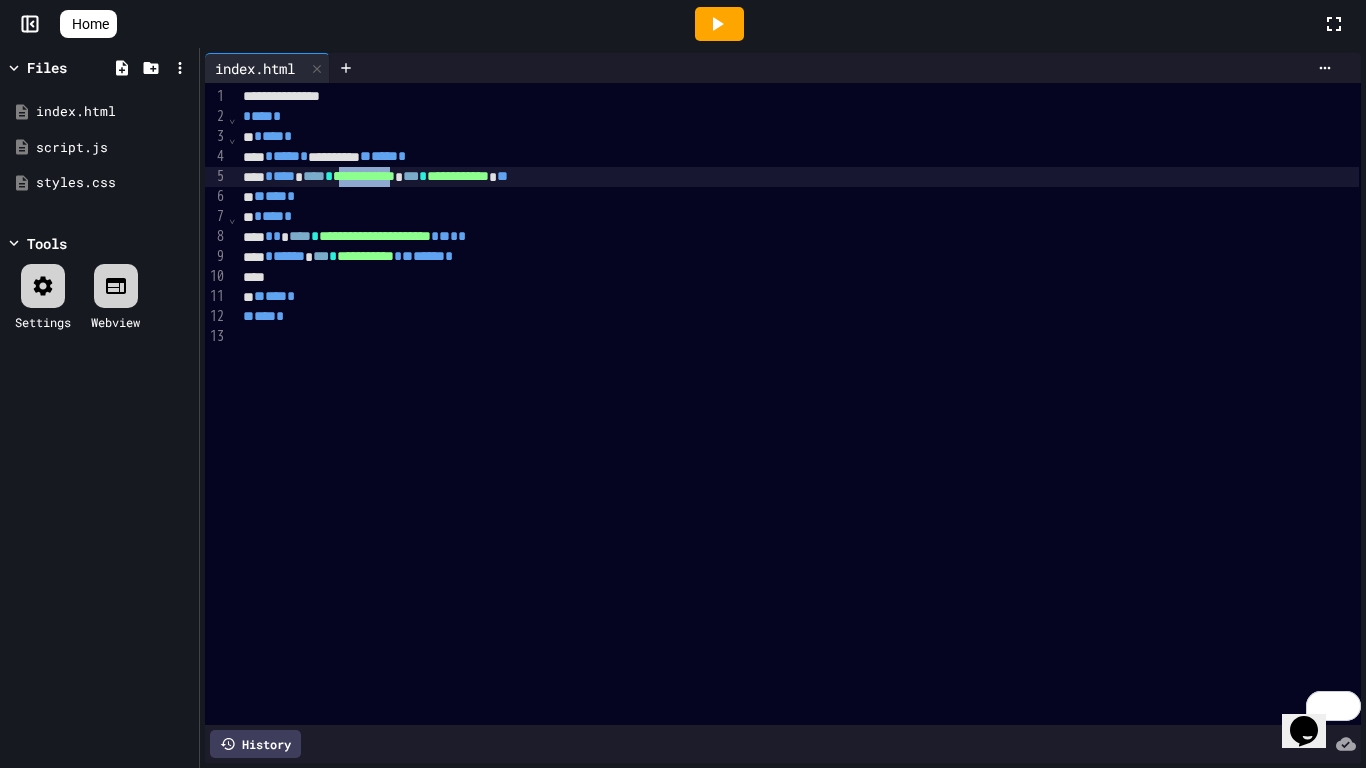 click on "**********" at bounding box center (364, 176) 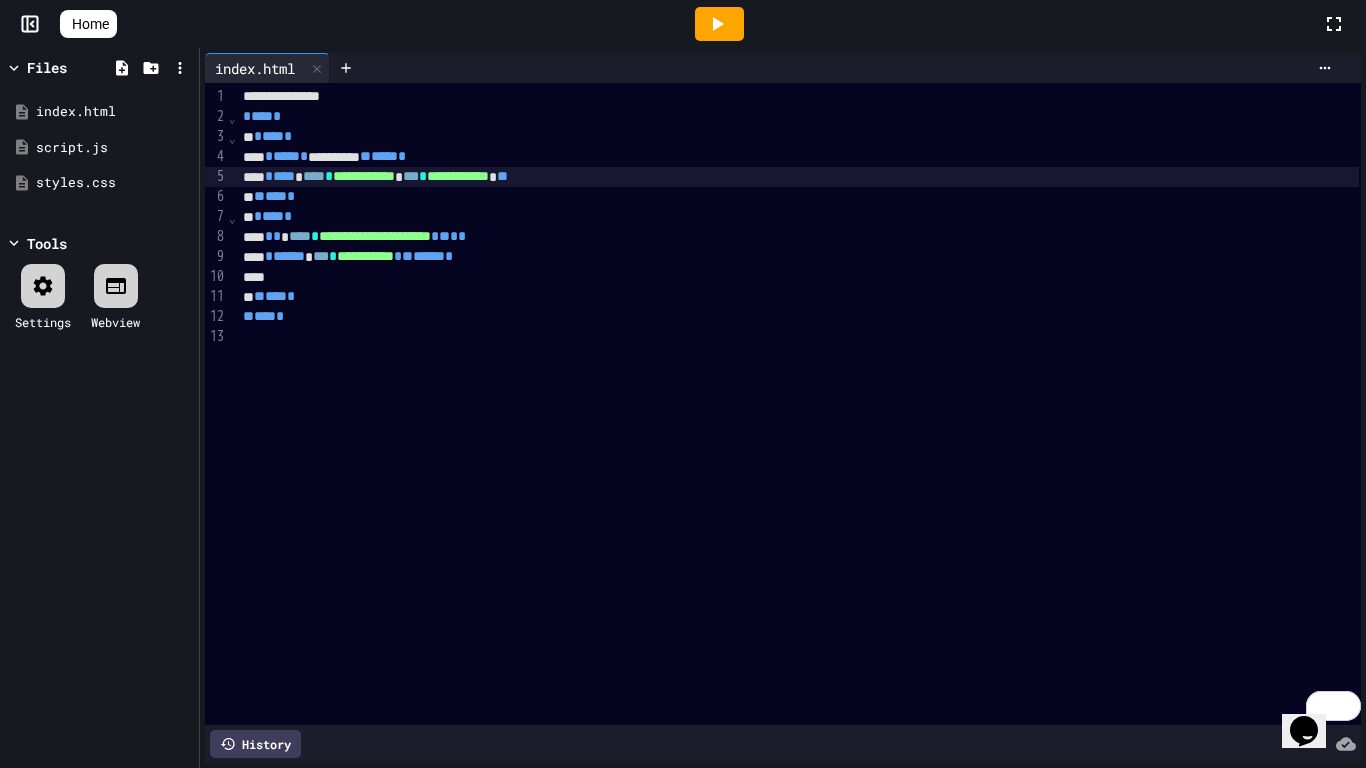 click on "*" at bounding box center [423, 176] 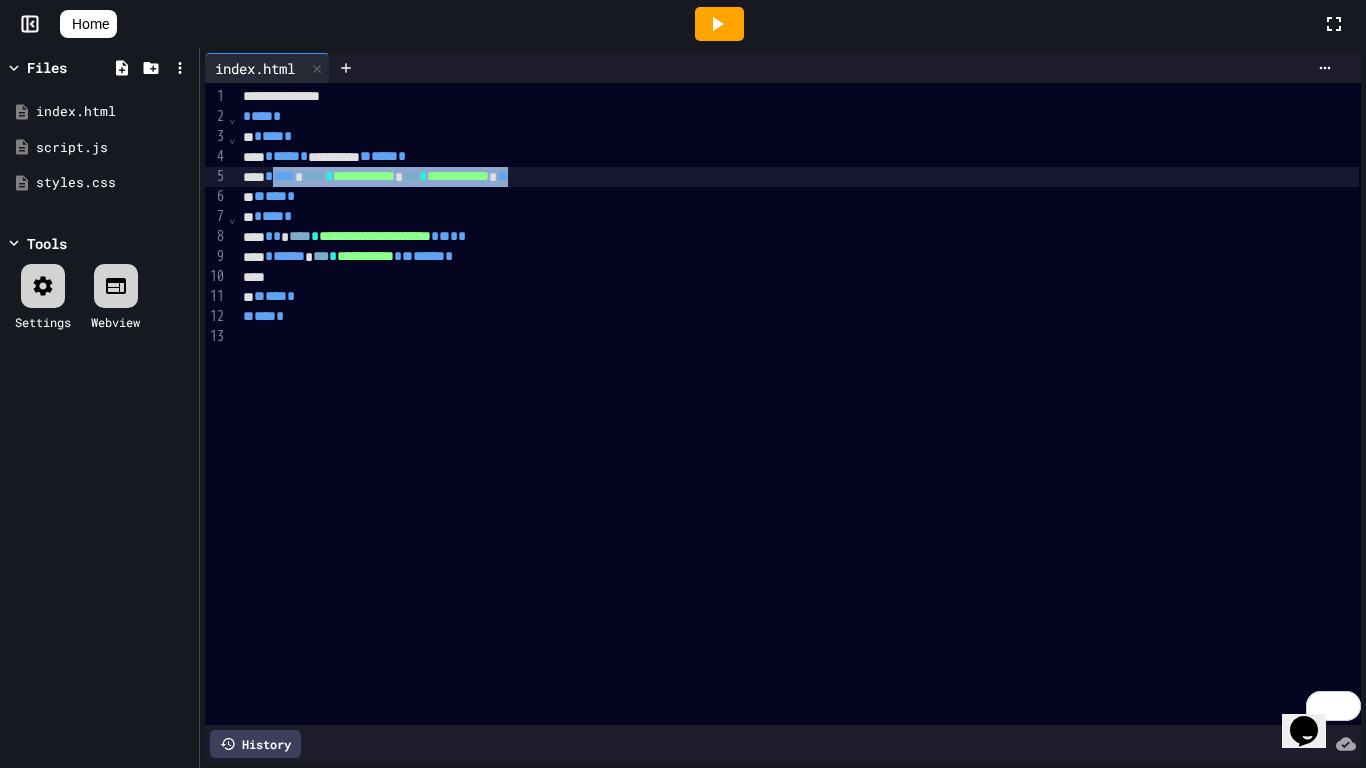 drag, startPoint x: 619, startPoint y: 174, endPoint x: 303, endPoint y: 197, distance: 316.8359 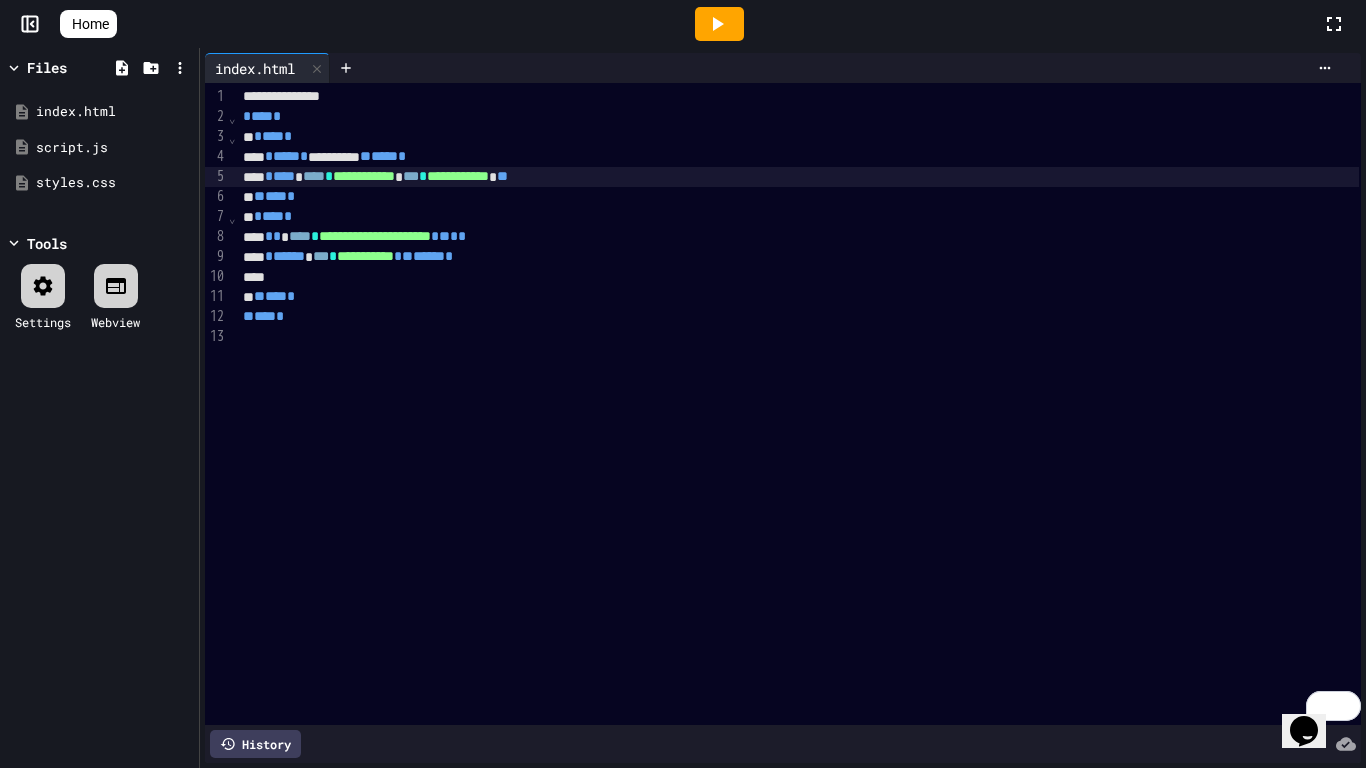 click on "*" at bounding box center (315, 236) 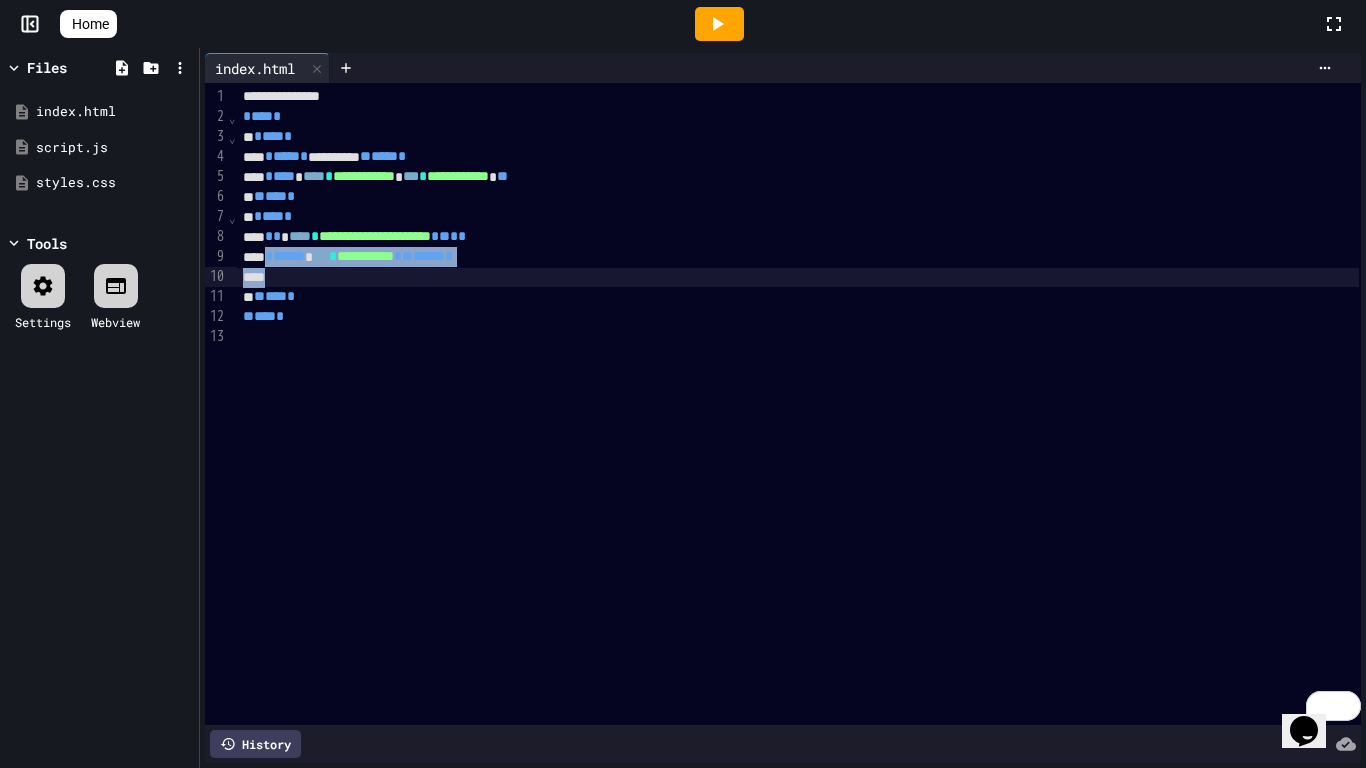 drag, startPoint x: 277, startPoint y: 260, endPoint x: 555, endPoint y: 276, distance: 278.46005 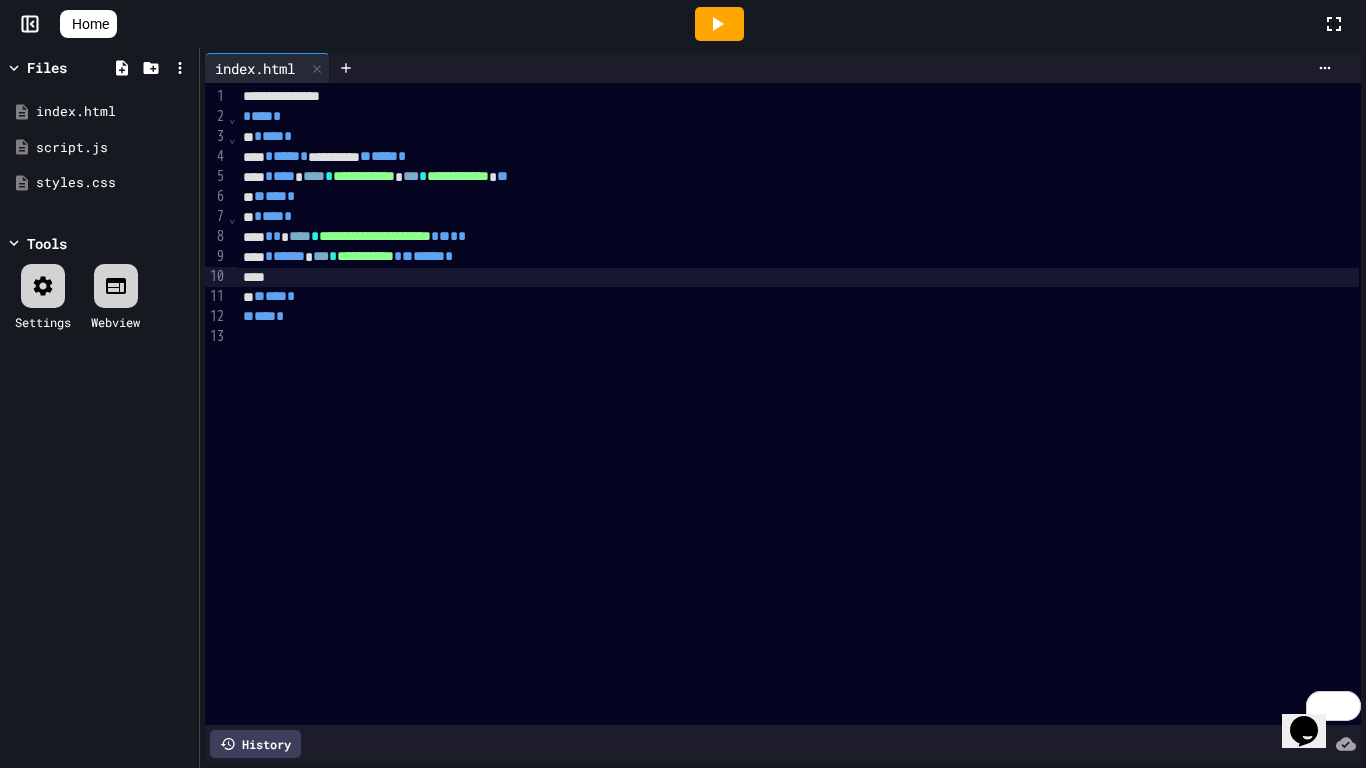 click at bounding box center (798, 278) 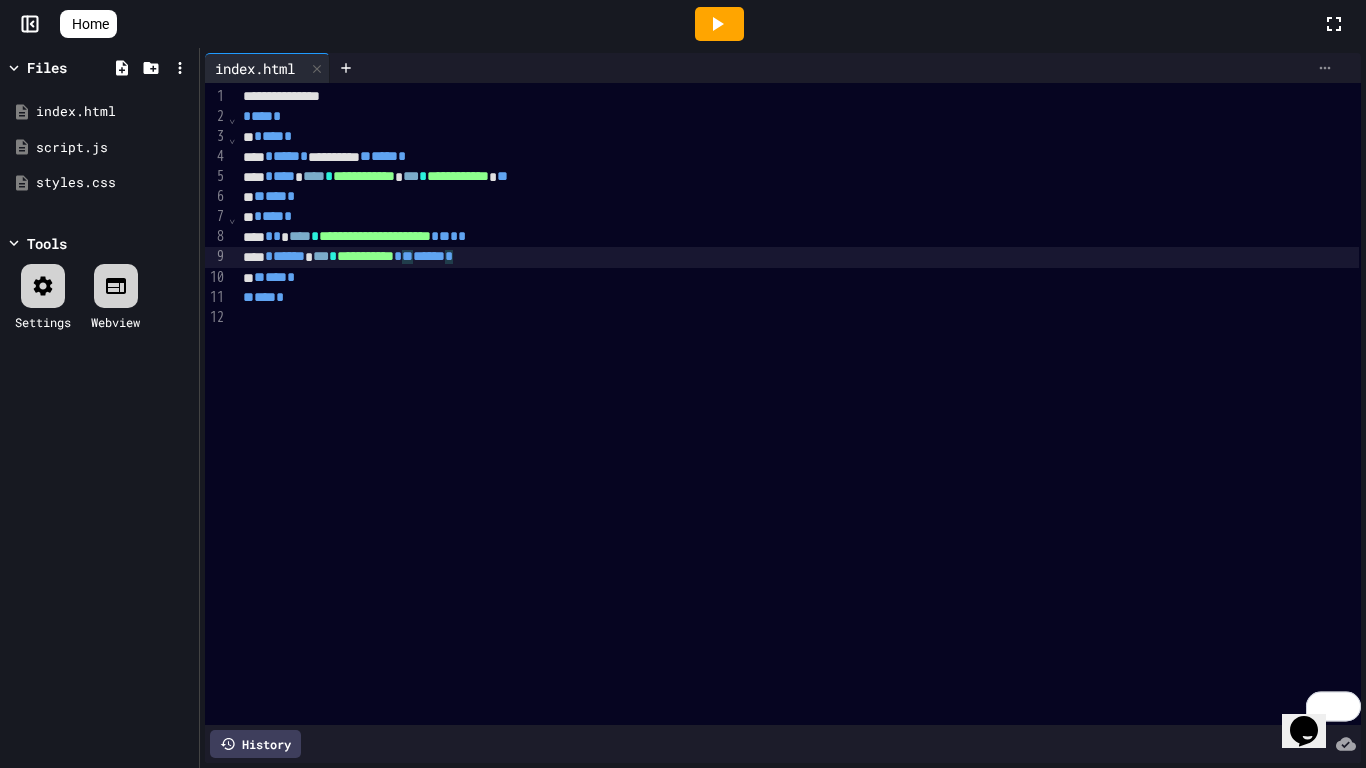 click at bounding box center (1325, 68) 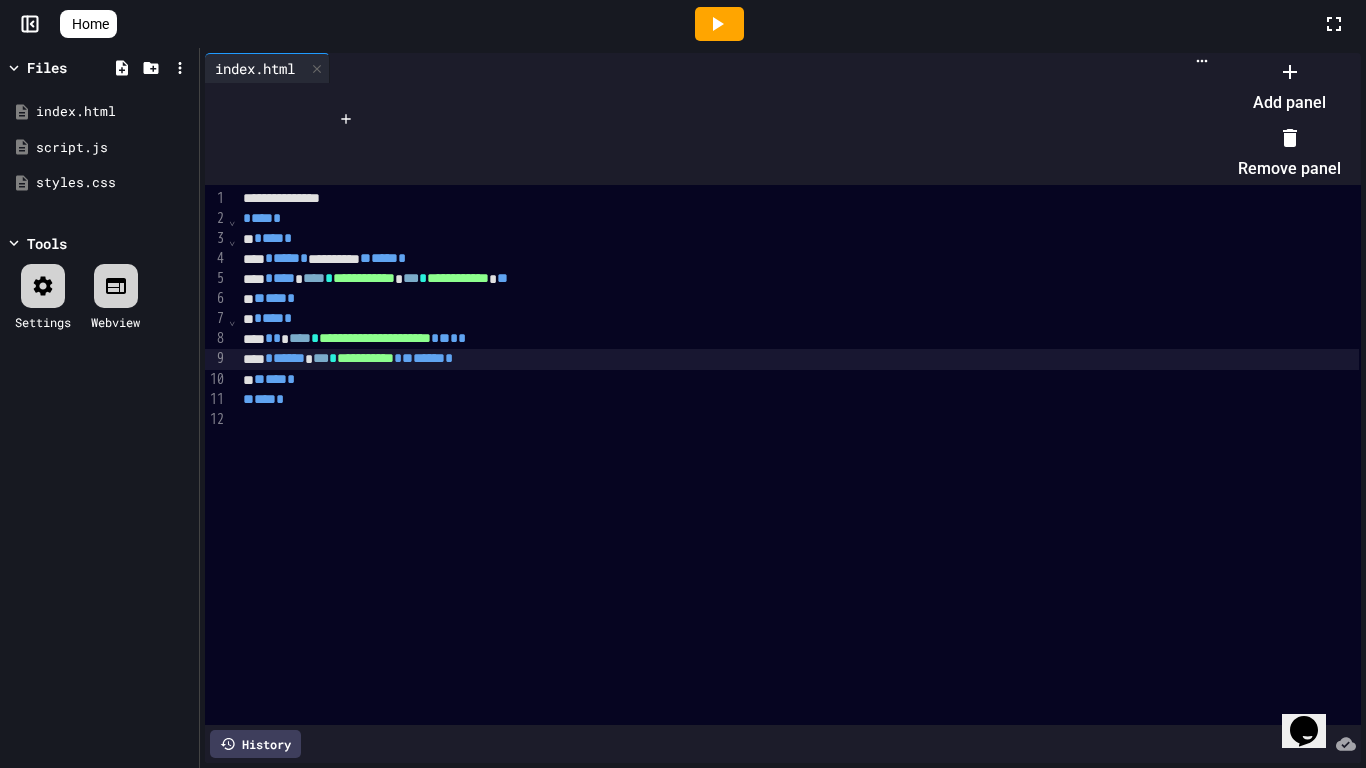 drag, startPoint x: 1127, startPoint y: 34, endPoint x: 1010, endPoint y: 50, distance: 118.08895 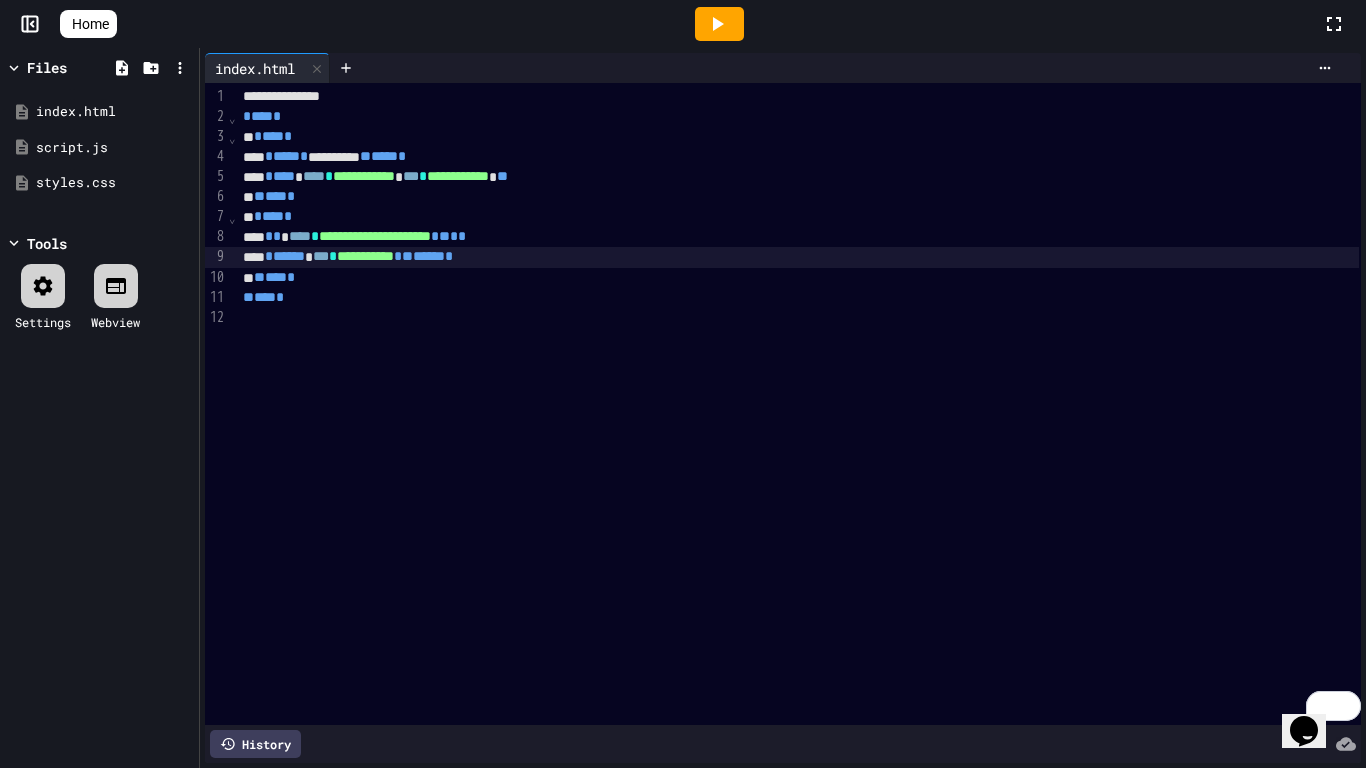 click 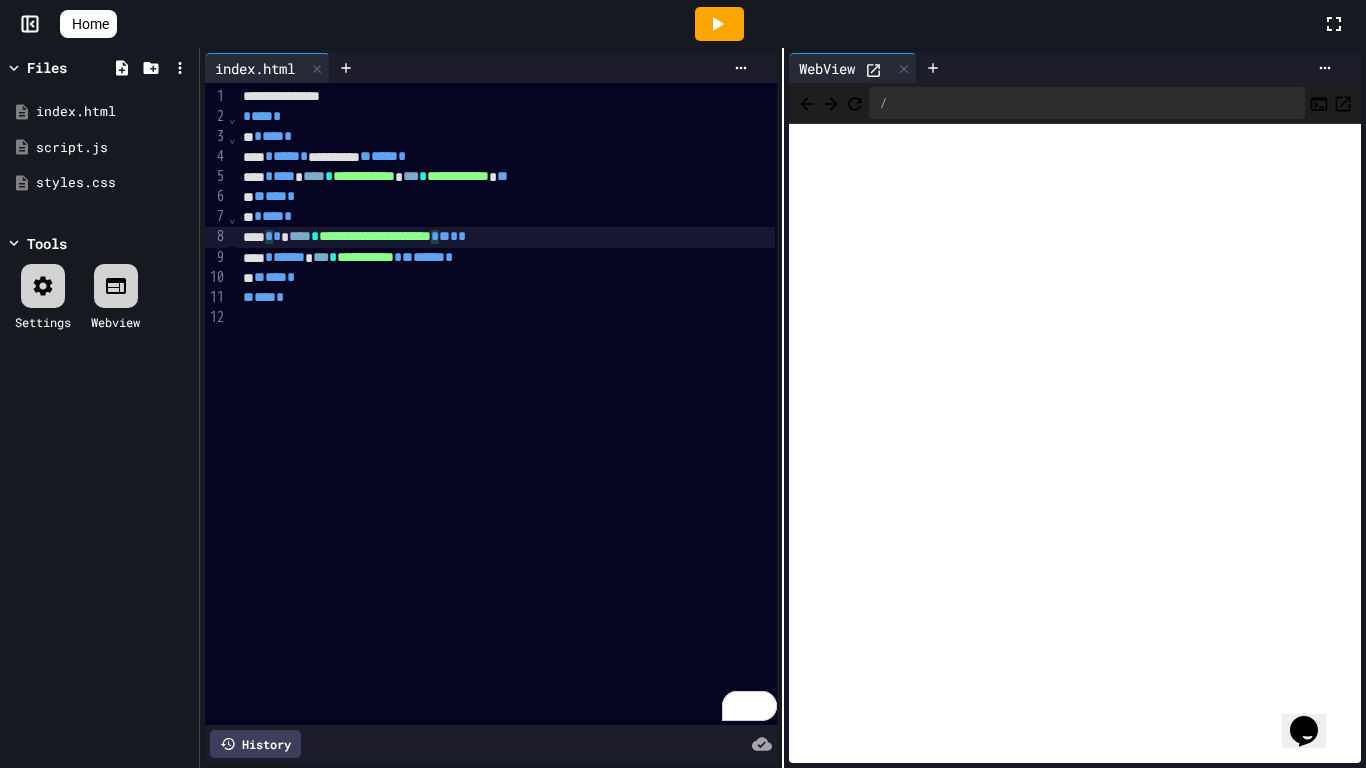 click on "**" at bounding box center [444, 237] 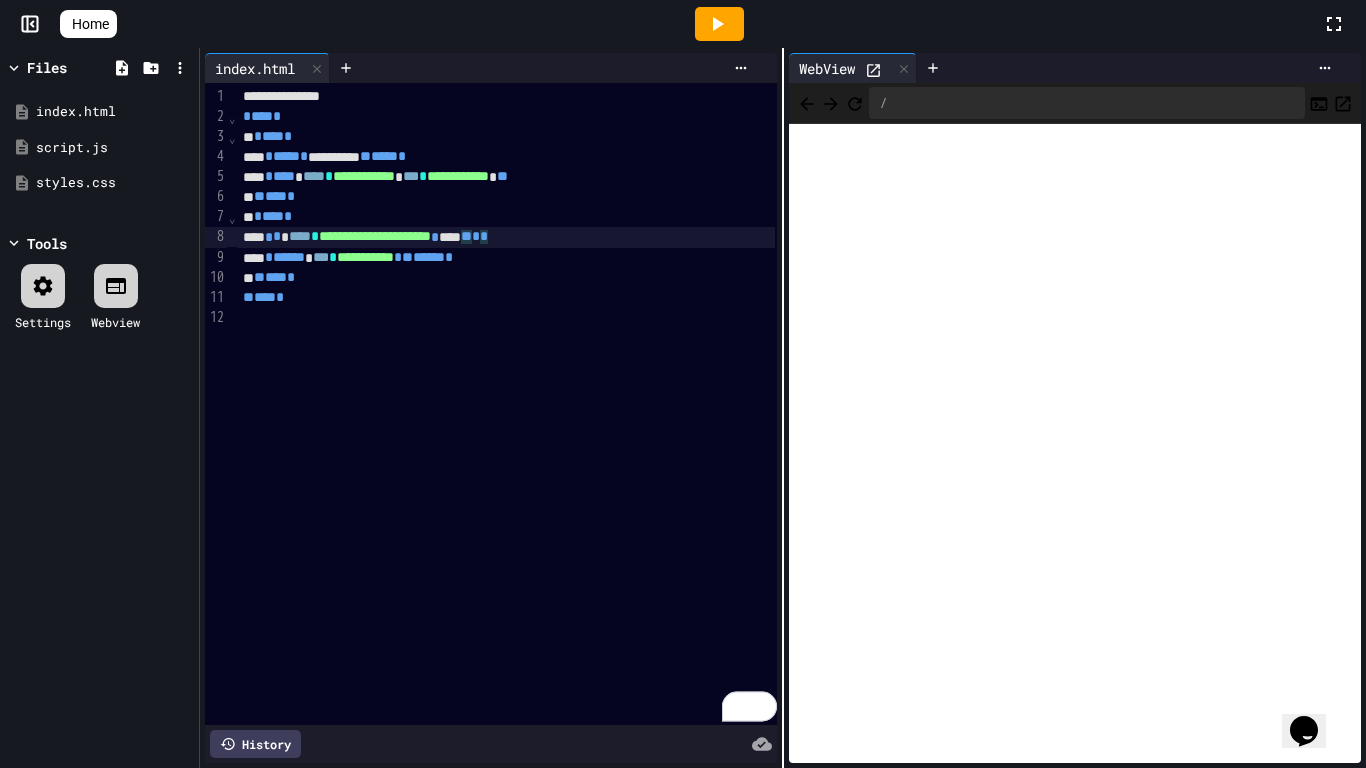 click at bounding box center [719, 24] 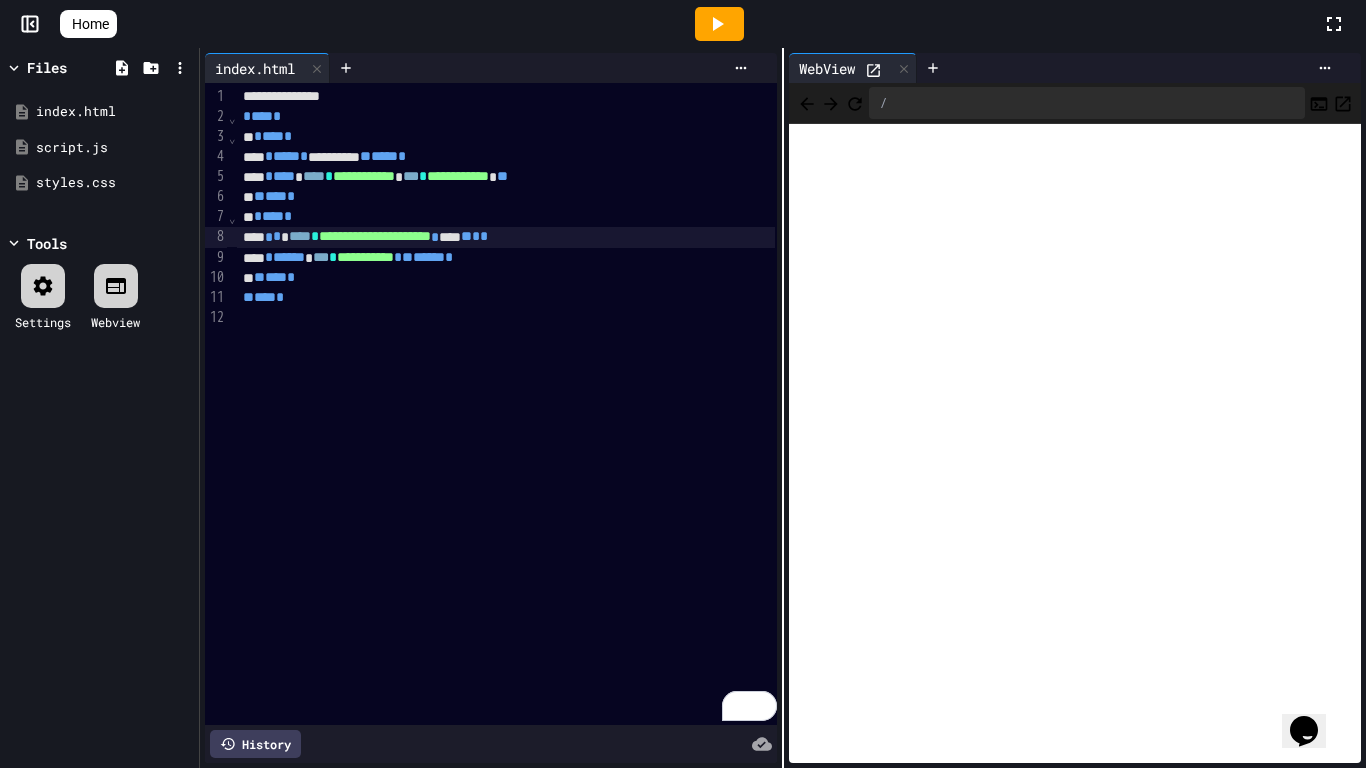 click 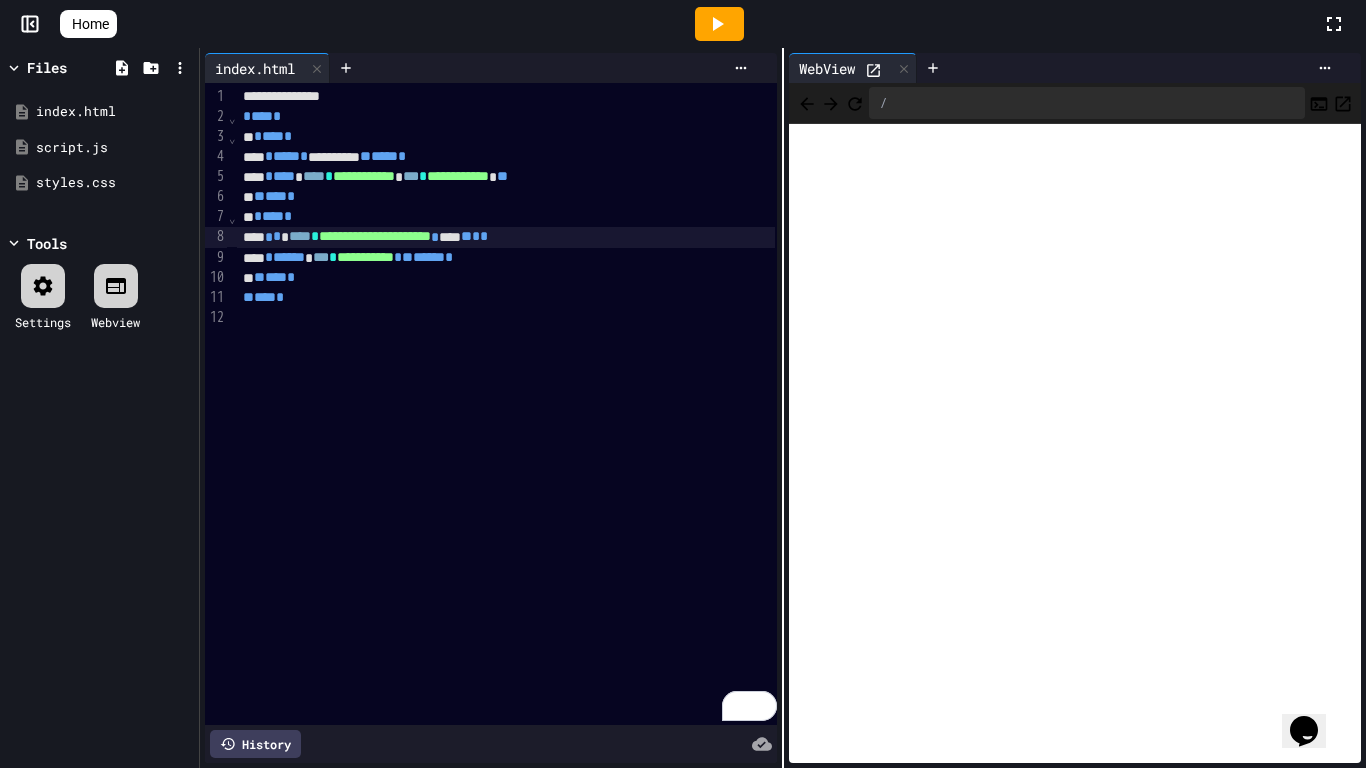 click on "**********" at bounding box center (375, 237) 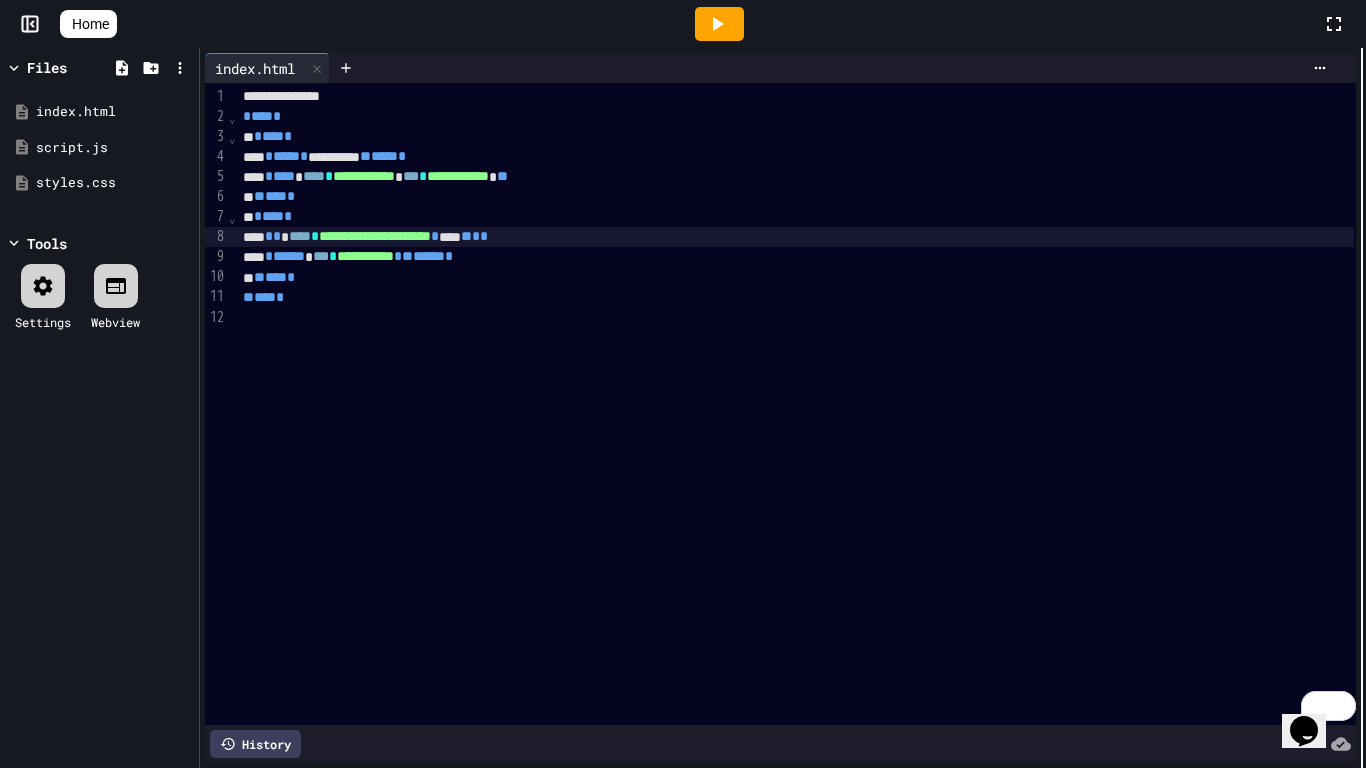 click on "**********" at bounding box center [783, 408] 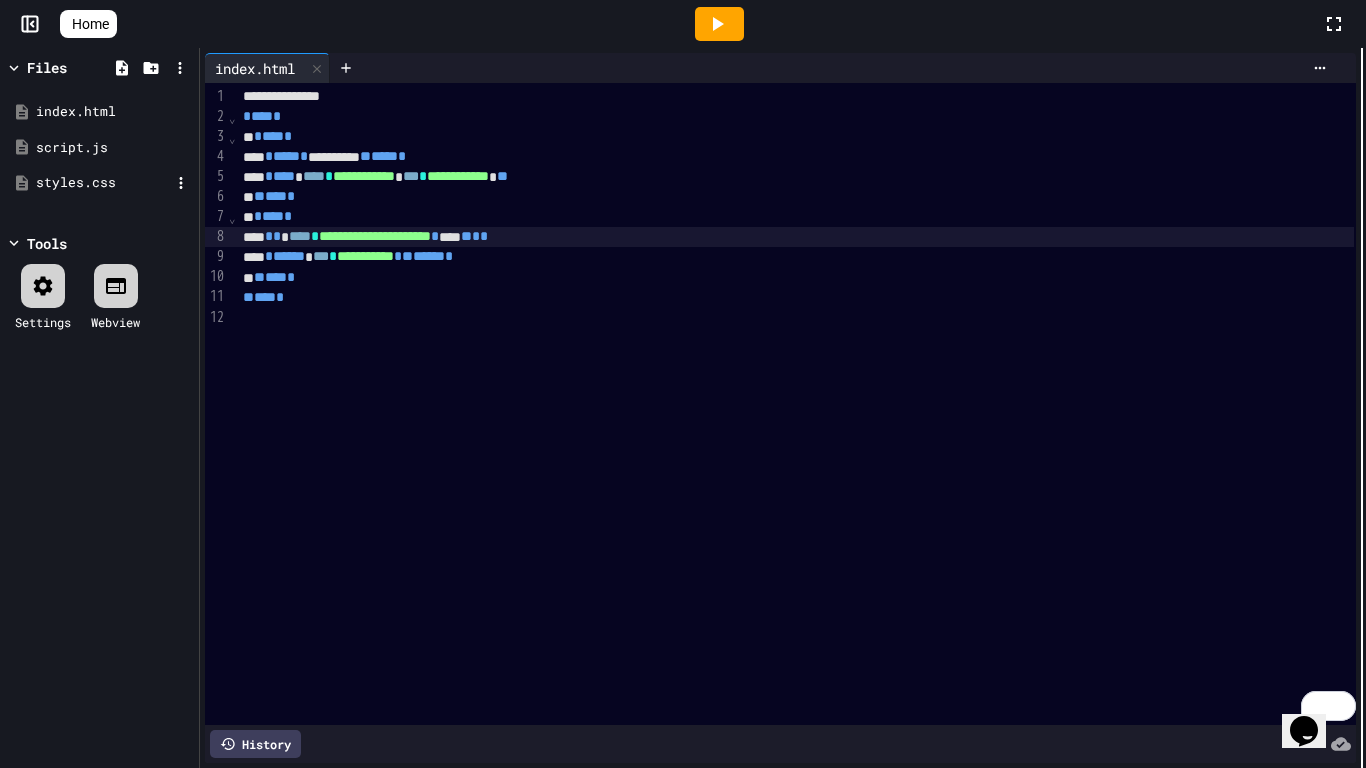 click on "styles.css" at bounding box center [103, 183] 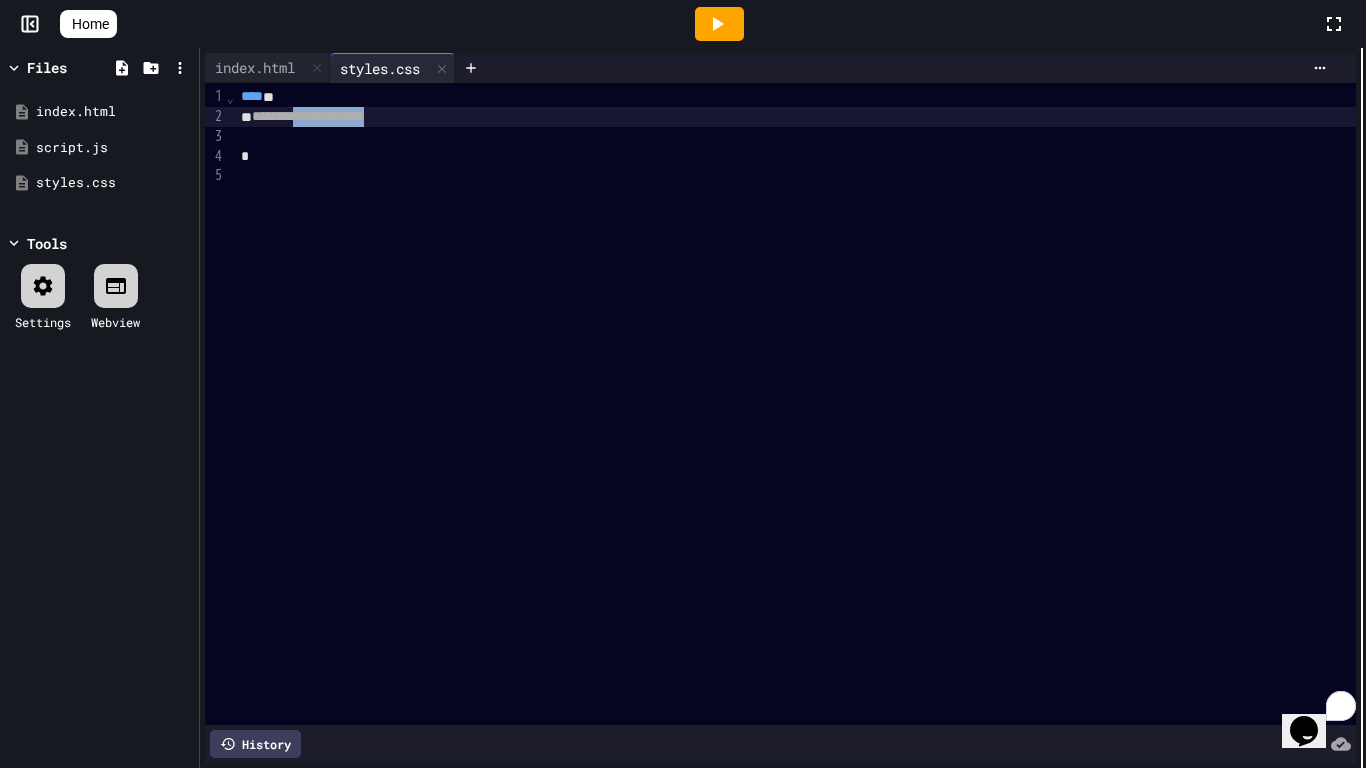 drag, startPoint x: 329, startPoint y: 110, endPoint x: 312, endPoint y: 116, distance: 18.027756 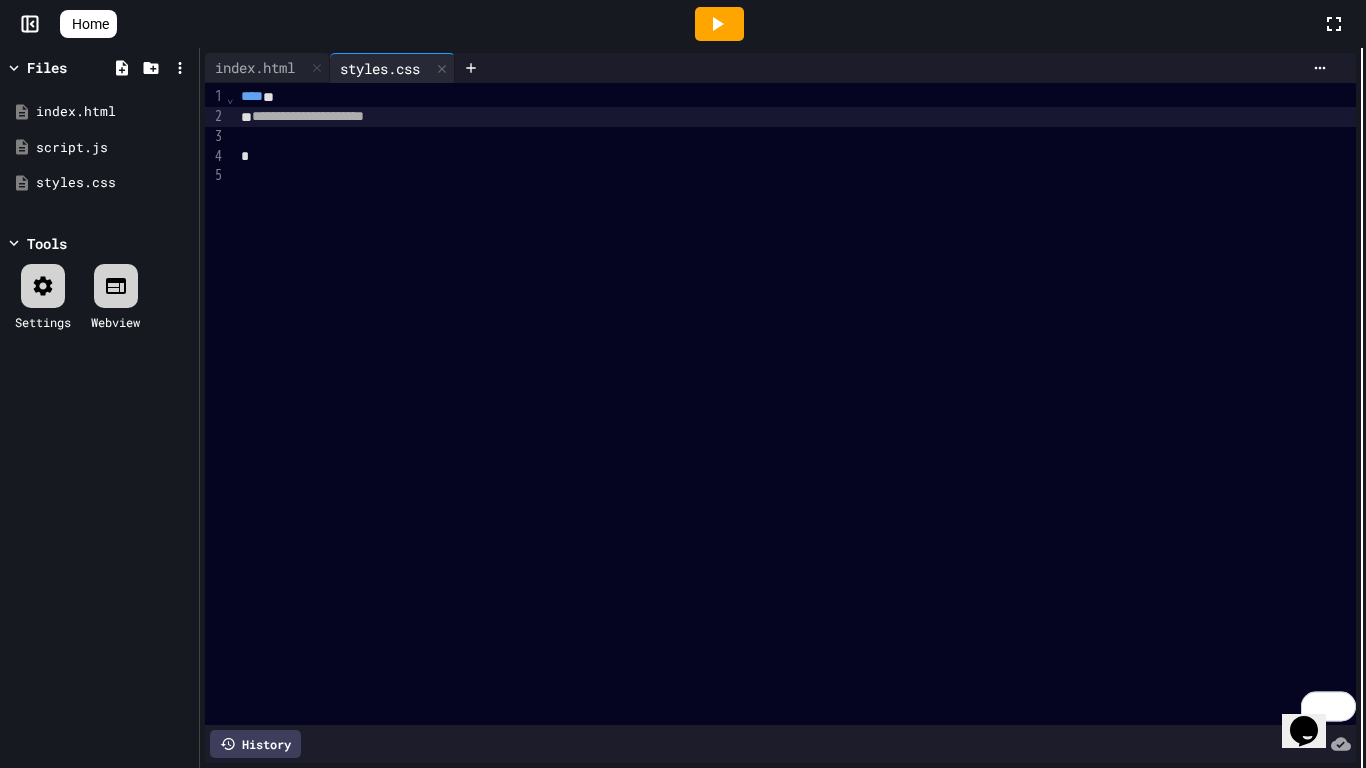 click at bounding box center (683, 770) 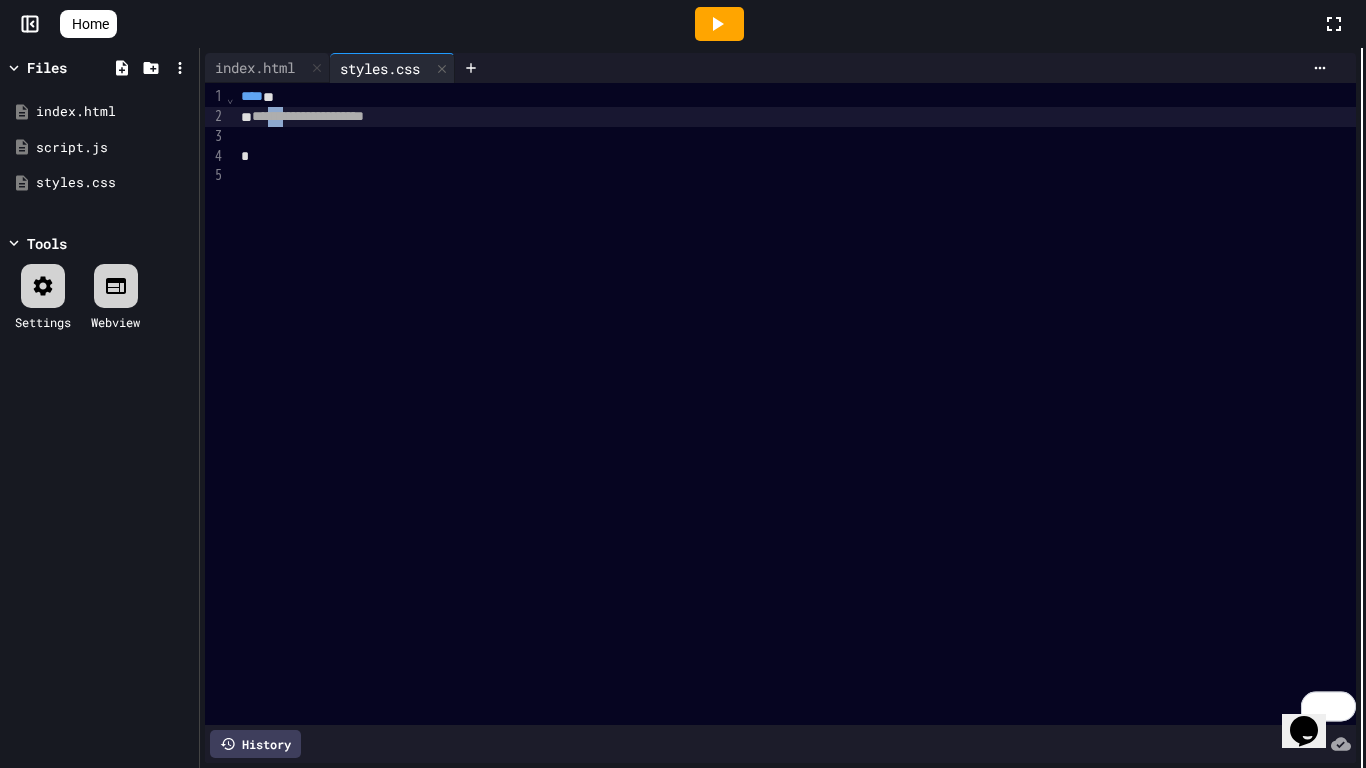 click on "**********" at bounding box center (308, 116) 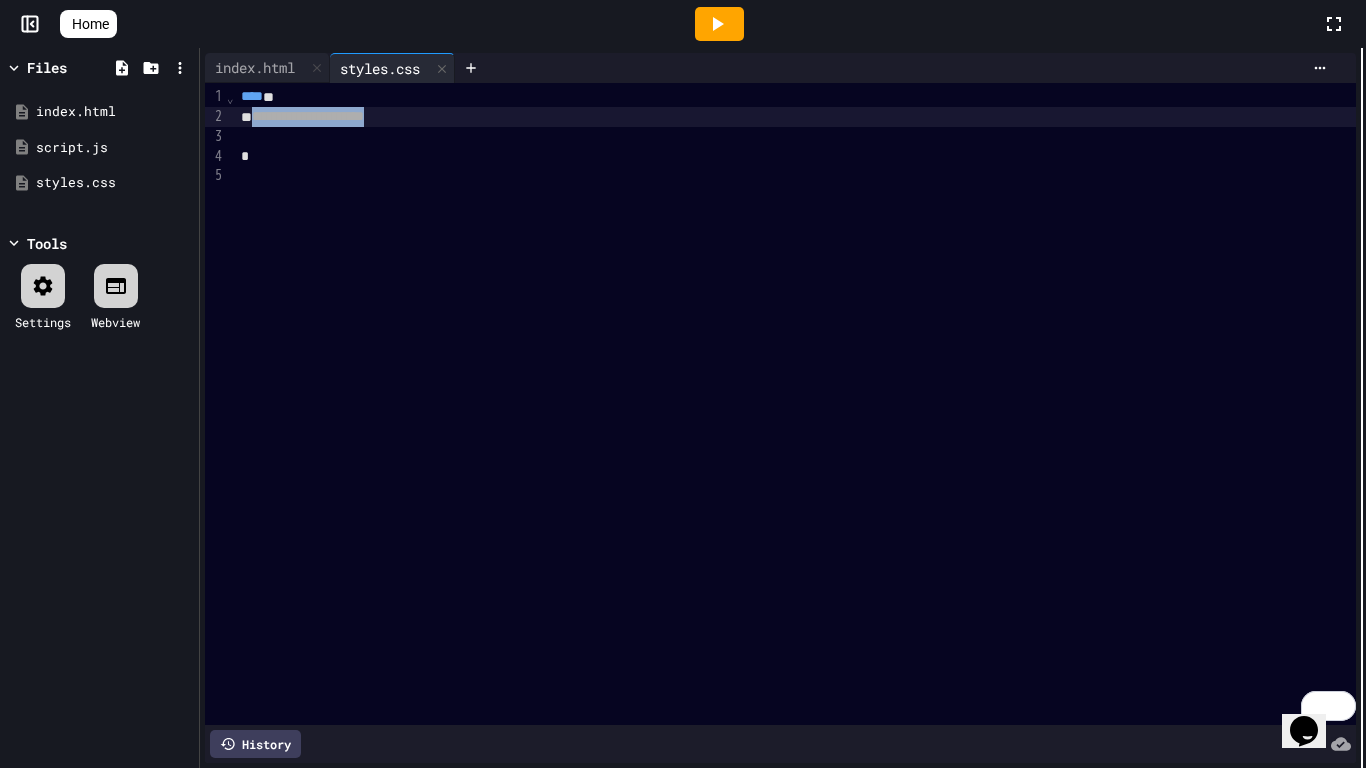 drag, startPoint x: 260, startPoint y: 115, endPoint x: 438, endPoint y: 111, distance: 178.04494 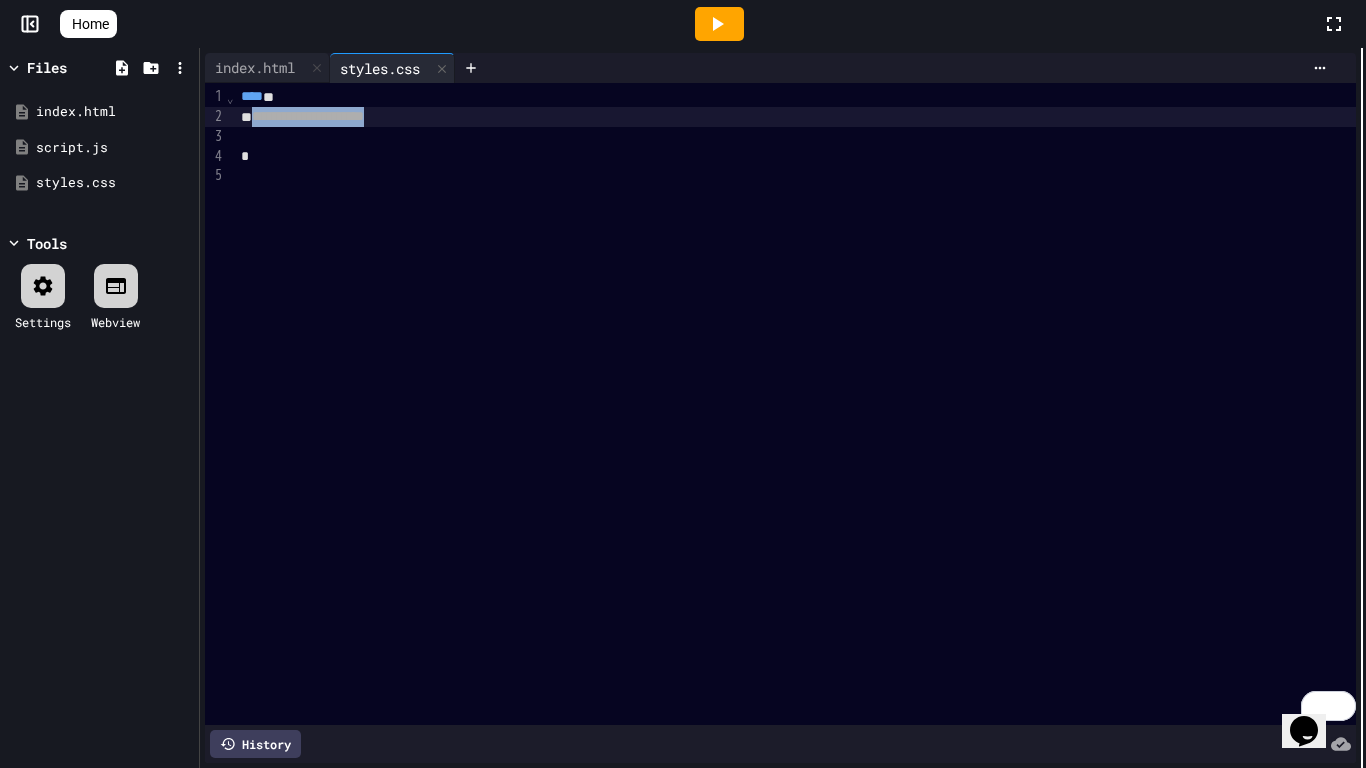 click on "**********" at bounding box center [795, 117] 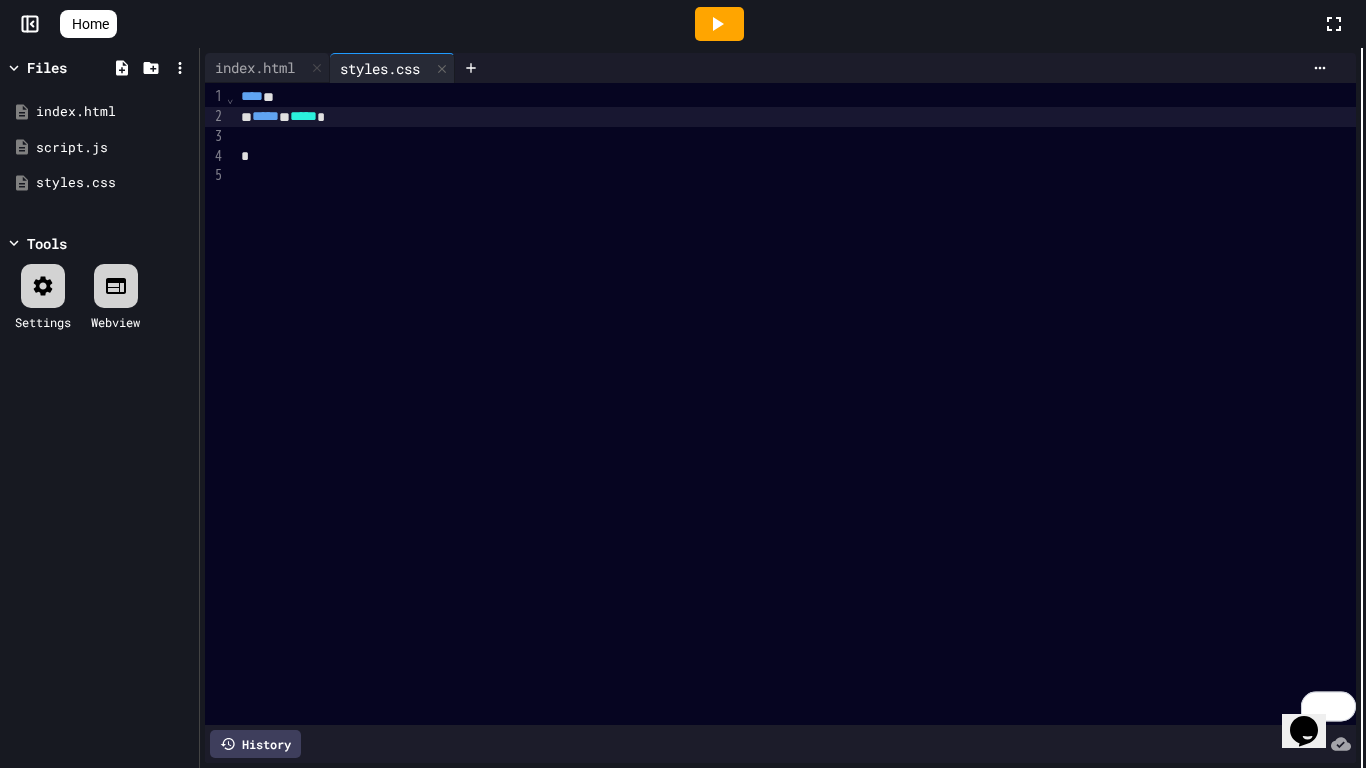 click at bounding box center [719, 24] 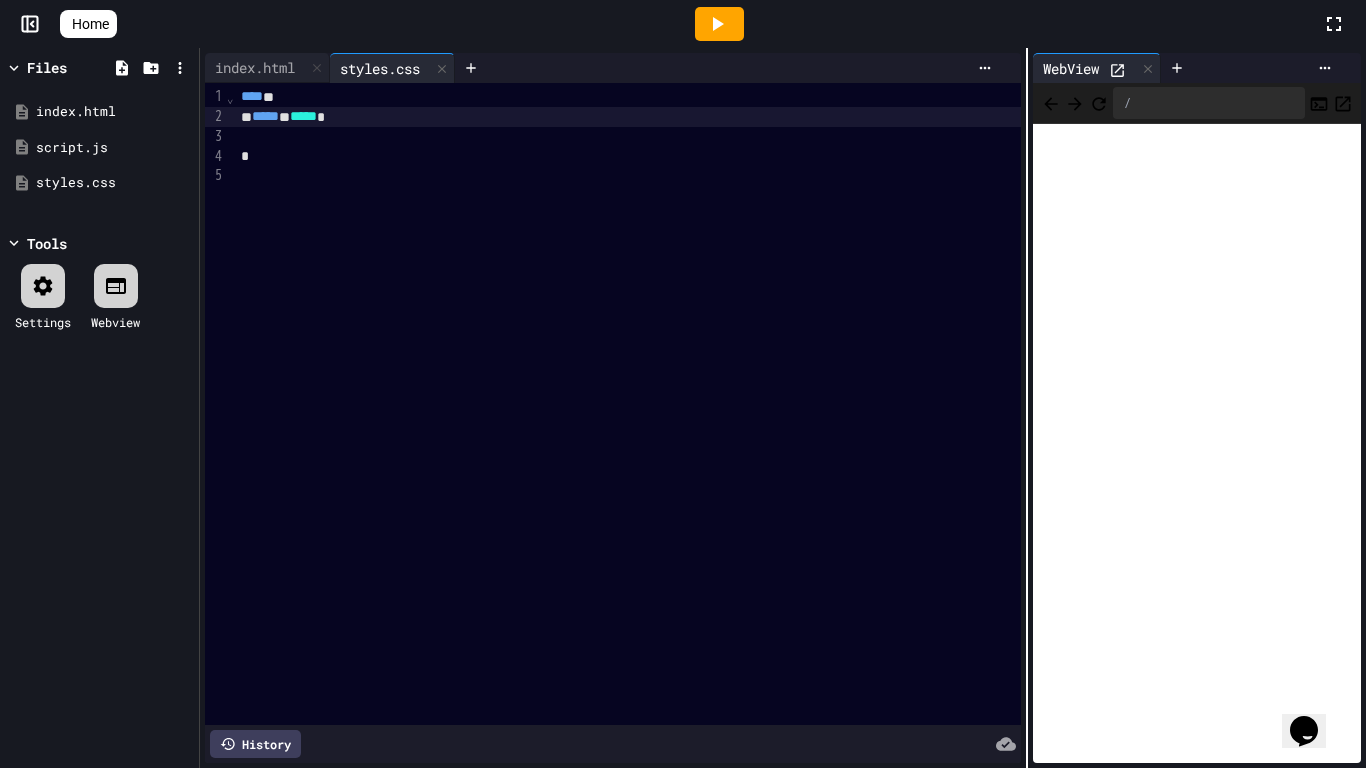 click on "**********" at bounding box center (783, 408) 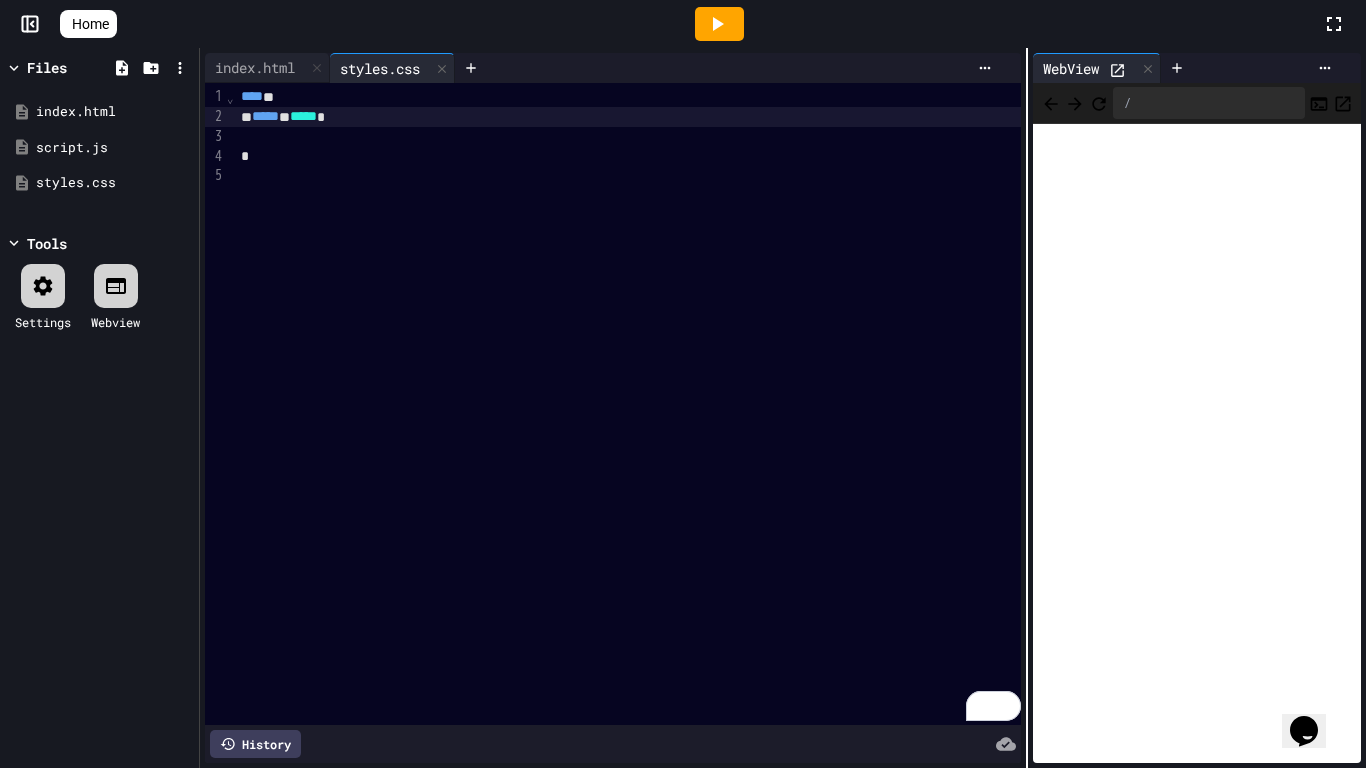 click 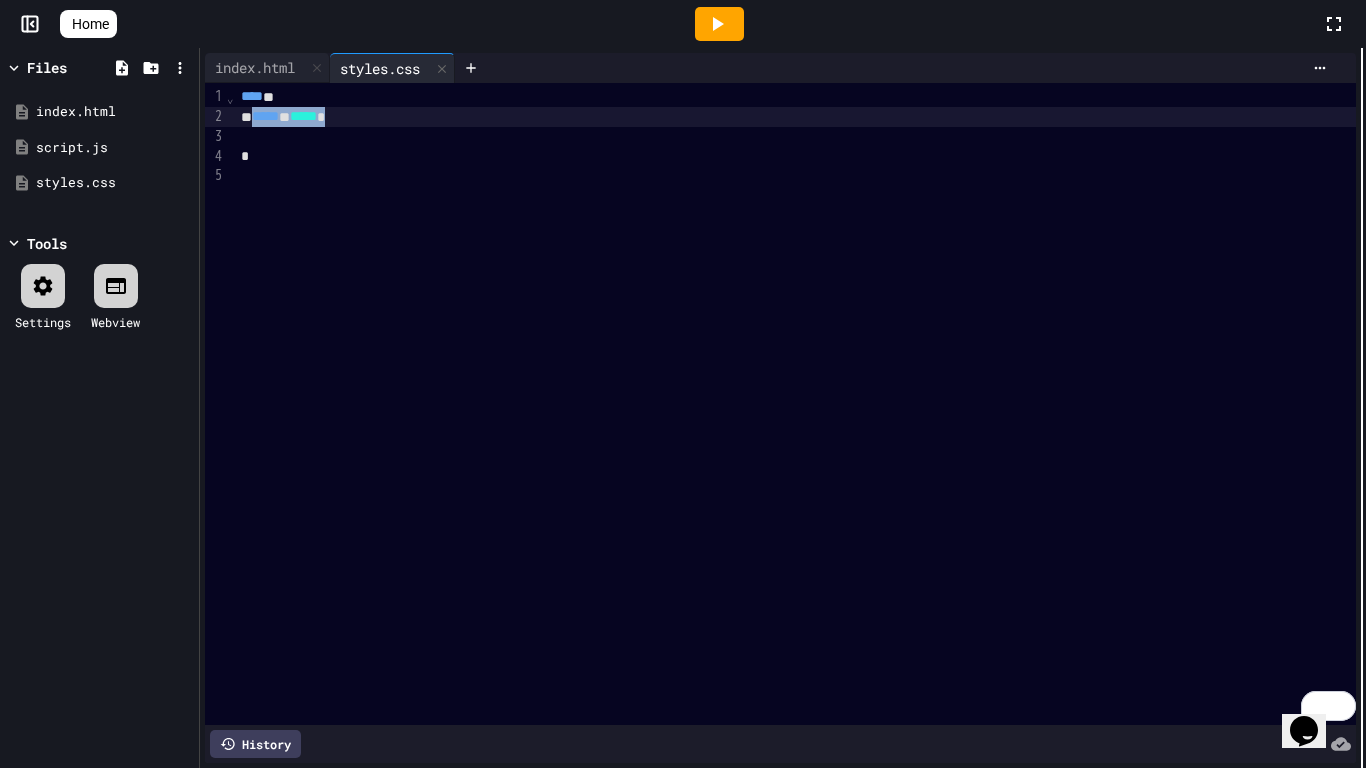 drag, startPoint x: 371, startPoint y: 122, endPoint x: 259, endPoint y: 114, distance: 112.28535 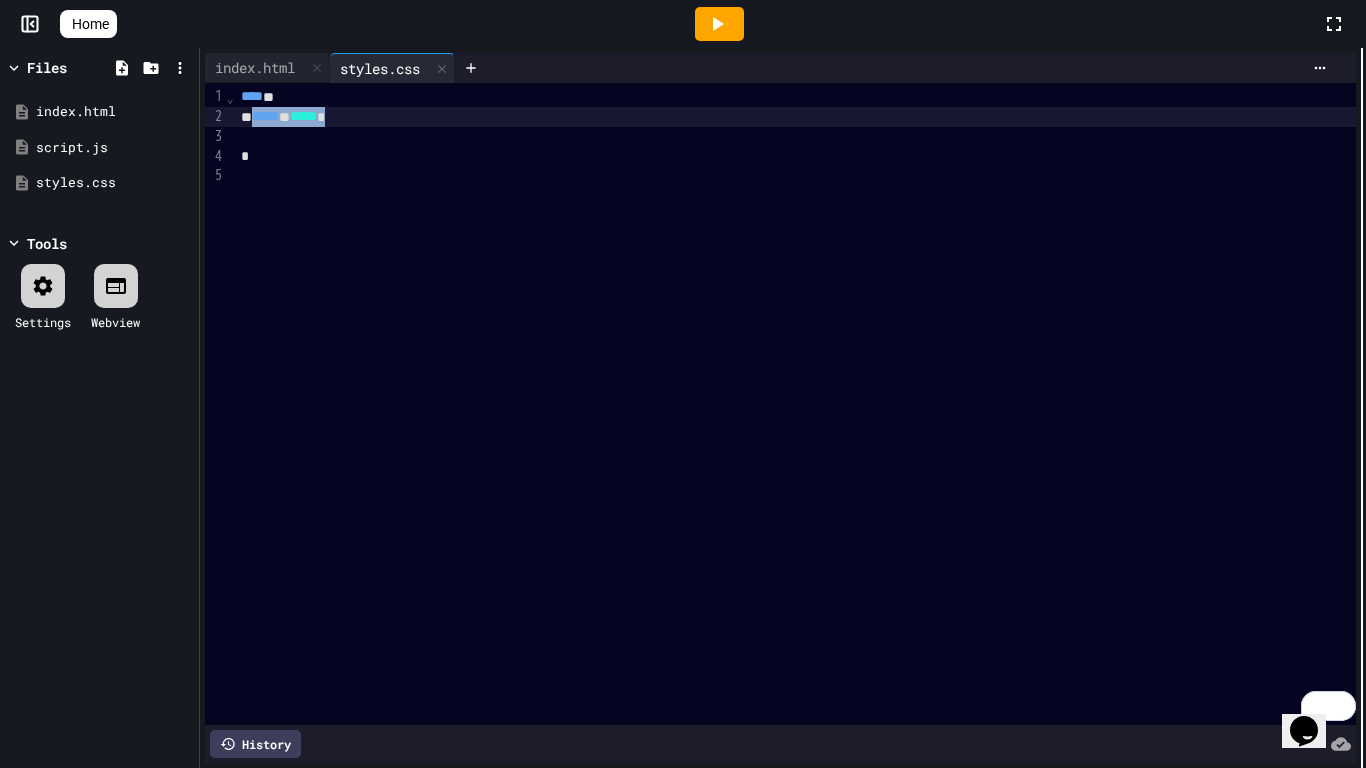 click on "***** * ***** *" at bounding box center [795, 117] 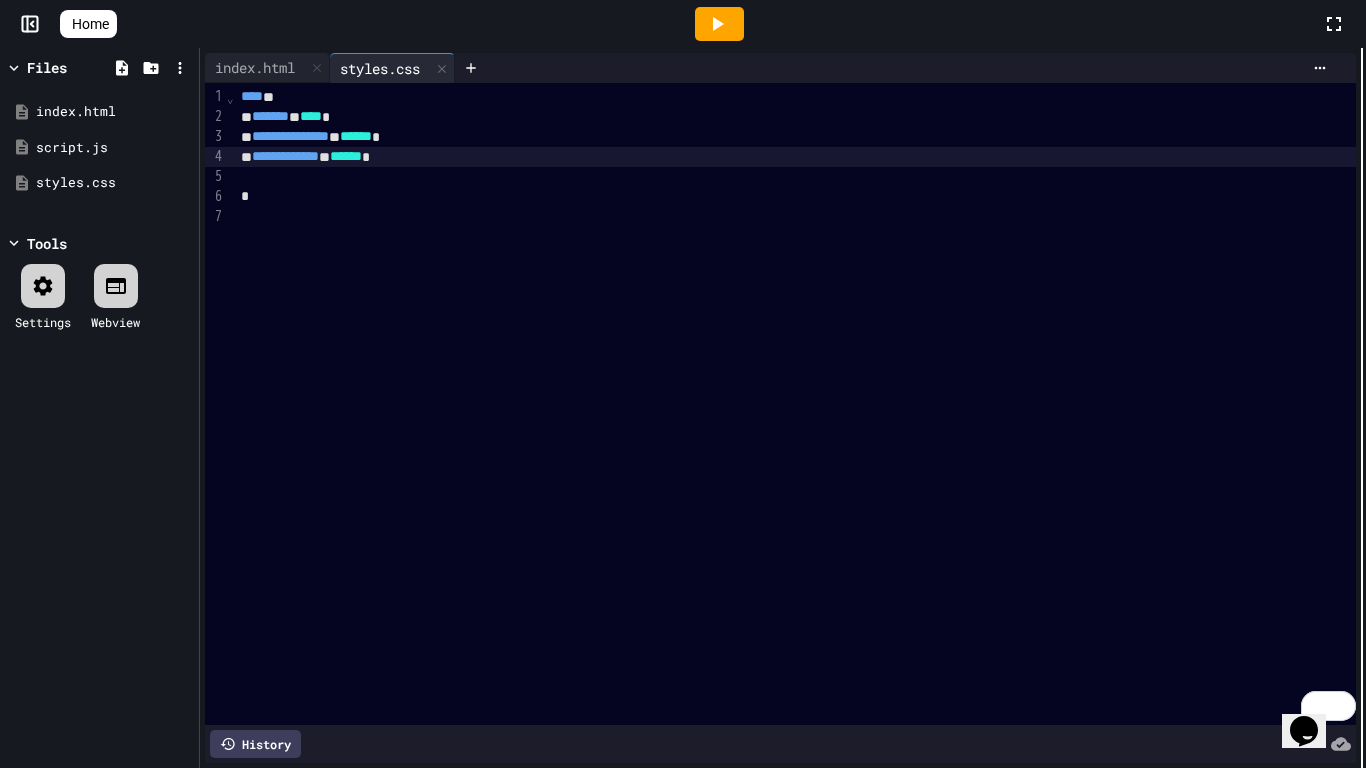 click on "**********" at bounding box center [795, 404] 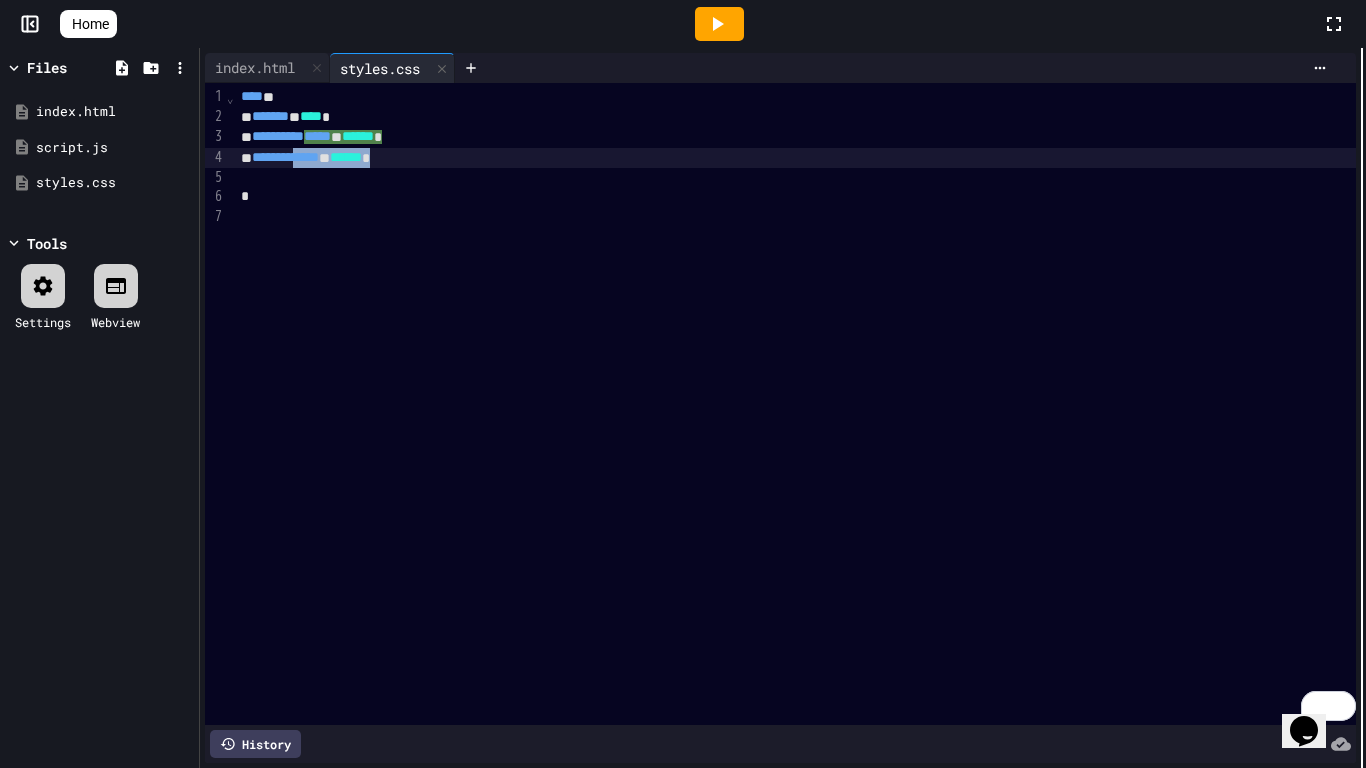 click on "**********" at bounding box center [795, 158] 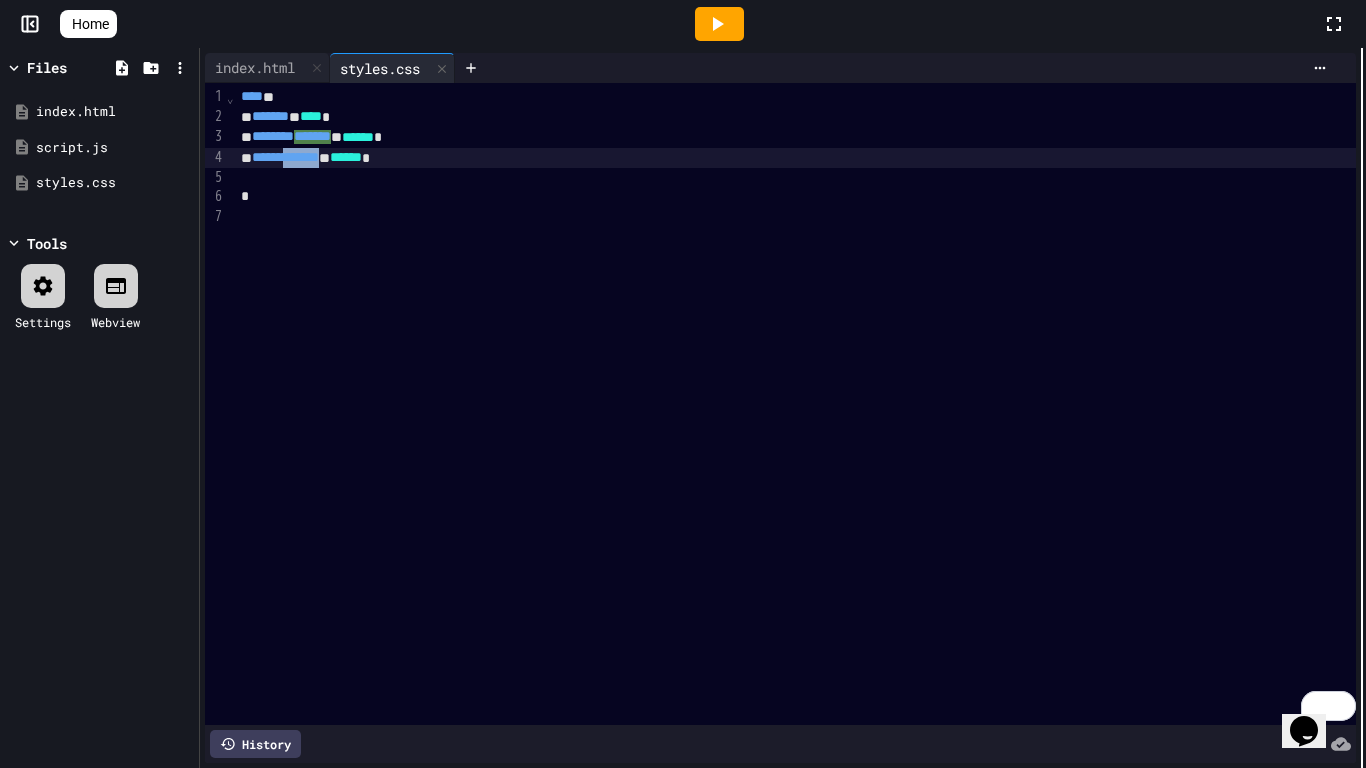 drag, startPoint x: 361, startPoint y: 155, endPoint x: 307, endPoint y: 155, distance: 54 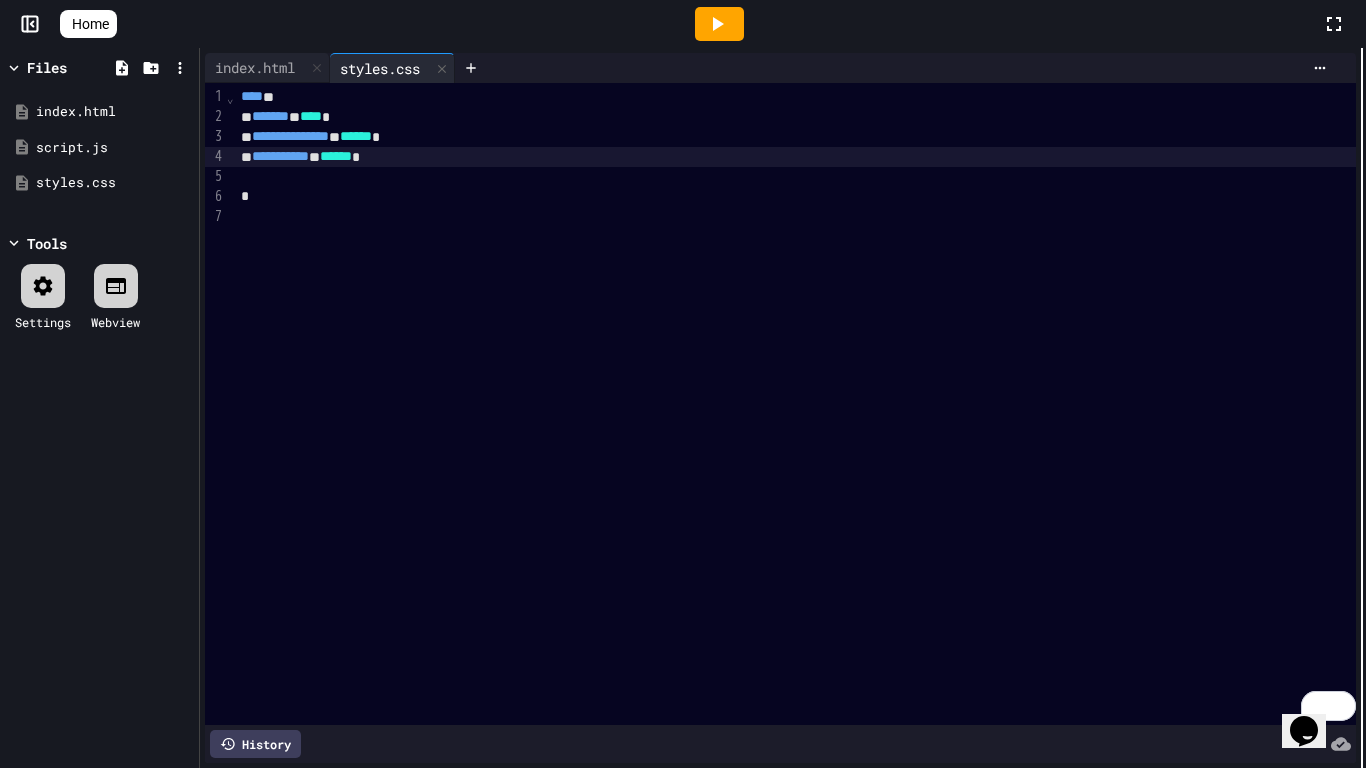 click on "**********" at bounding box center (795, 157) 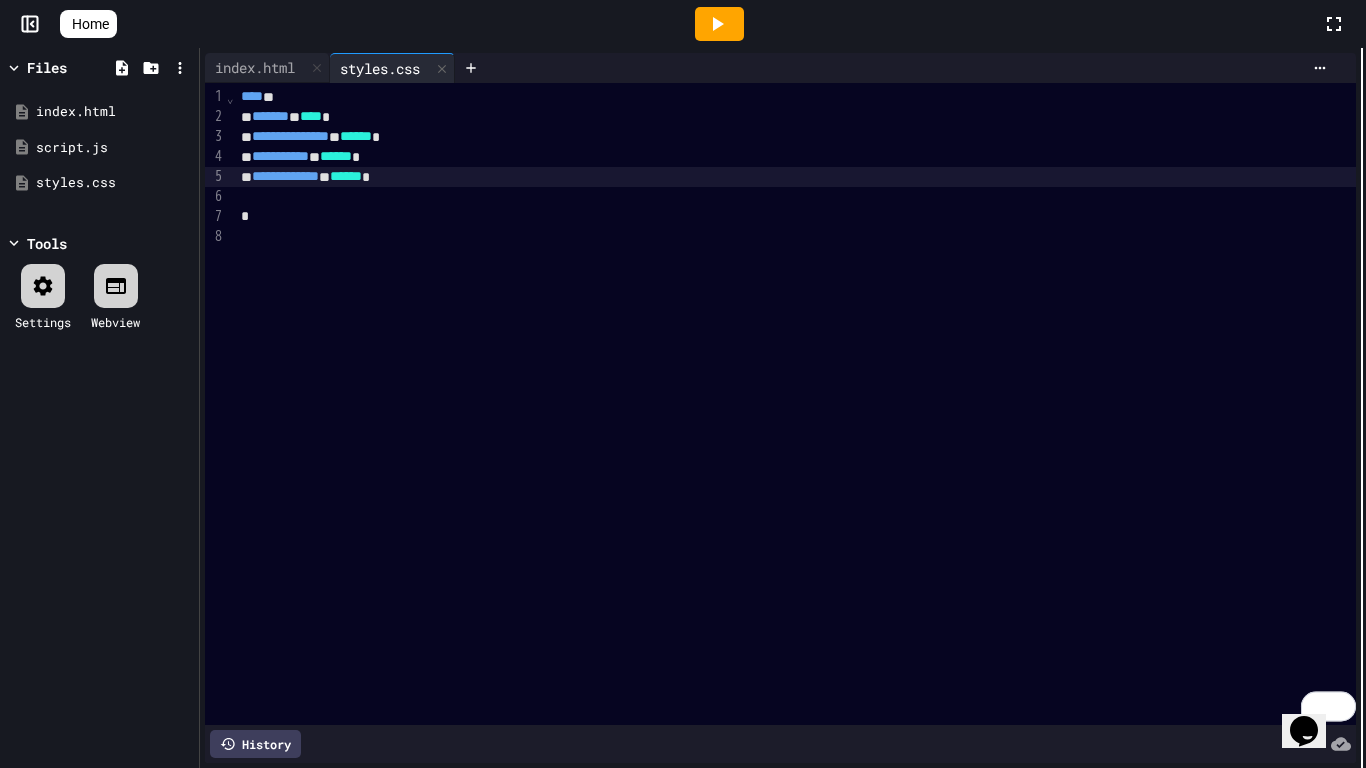 click at bounding box center [719, 24] 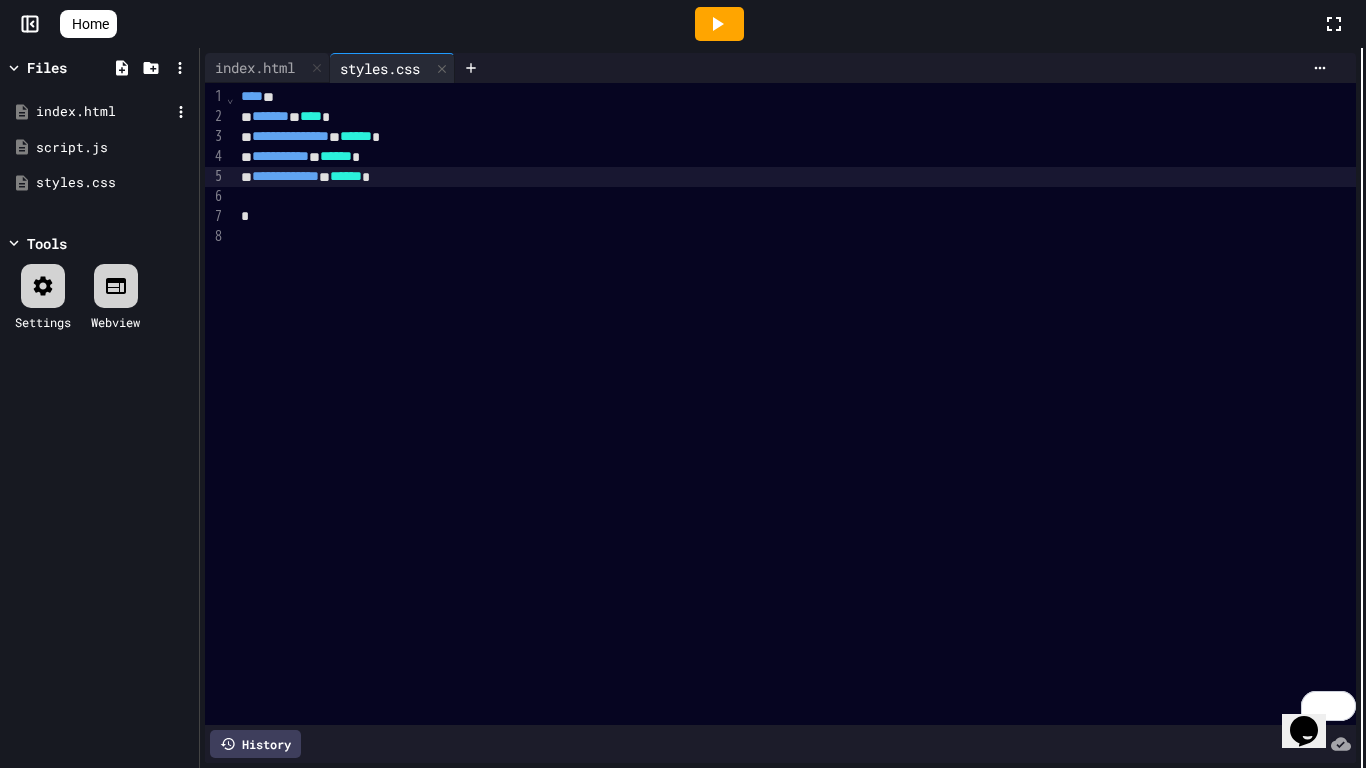 click on "index.html" at bounding box center [103, 112] 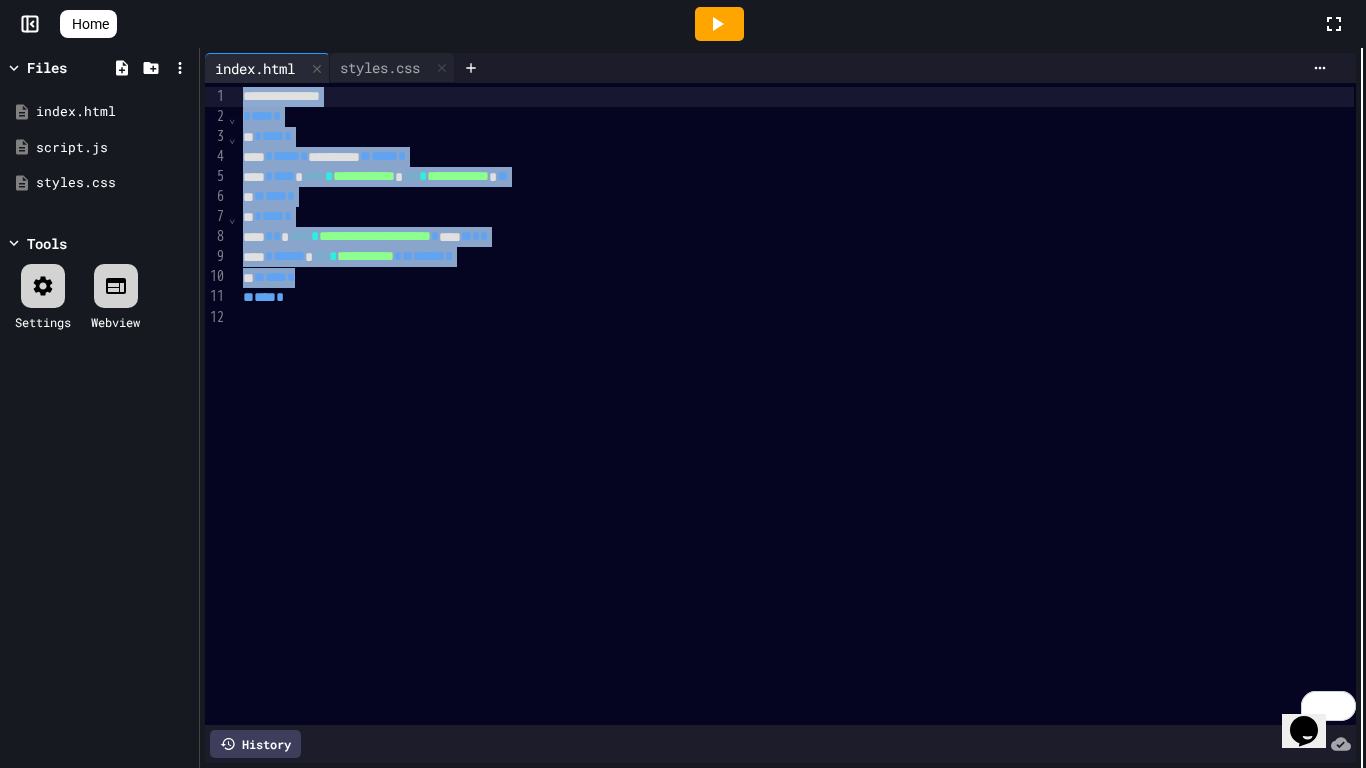 drag, startPoint x: 628, startPoint y: 279, endPoint x: 96, endPoint y: 31, distance: 586.9651 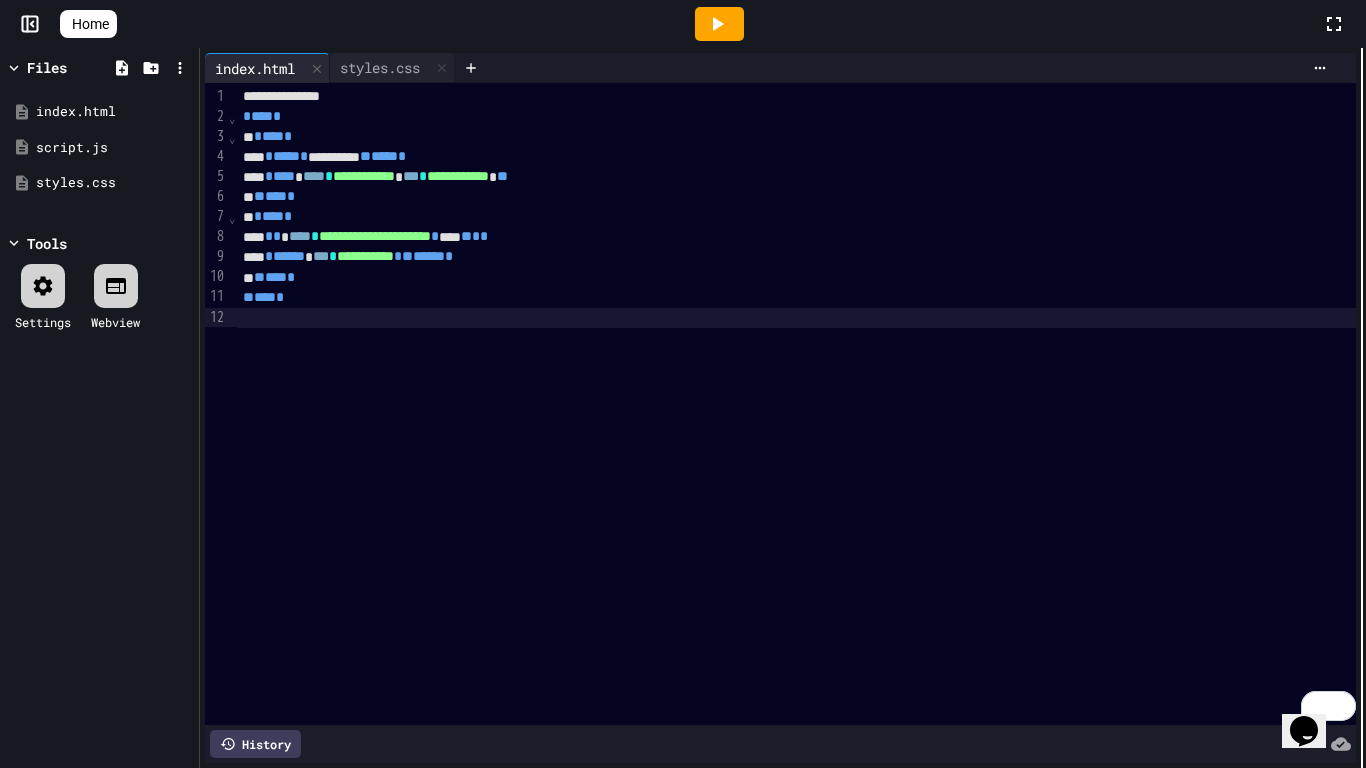click on "**********" at bounding box center [796, 404] 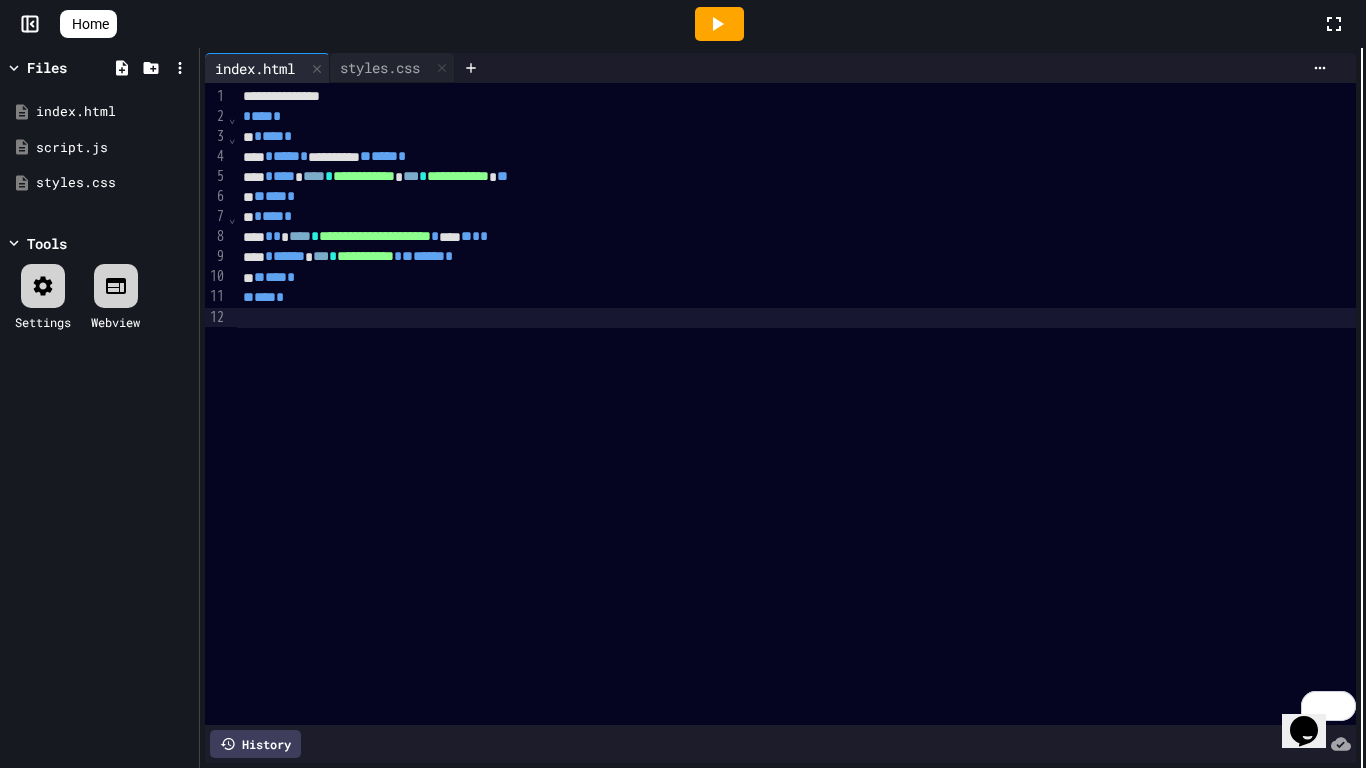 click 